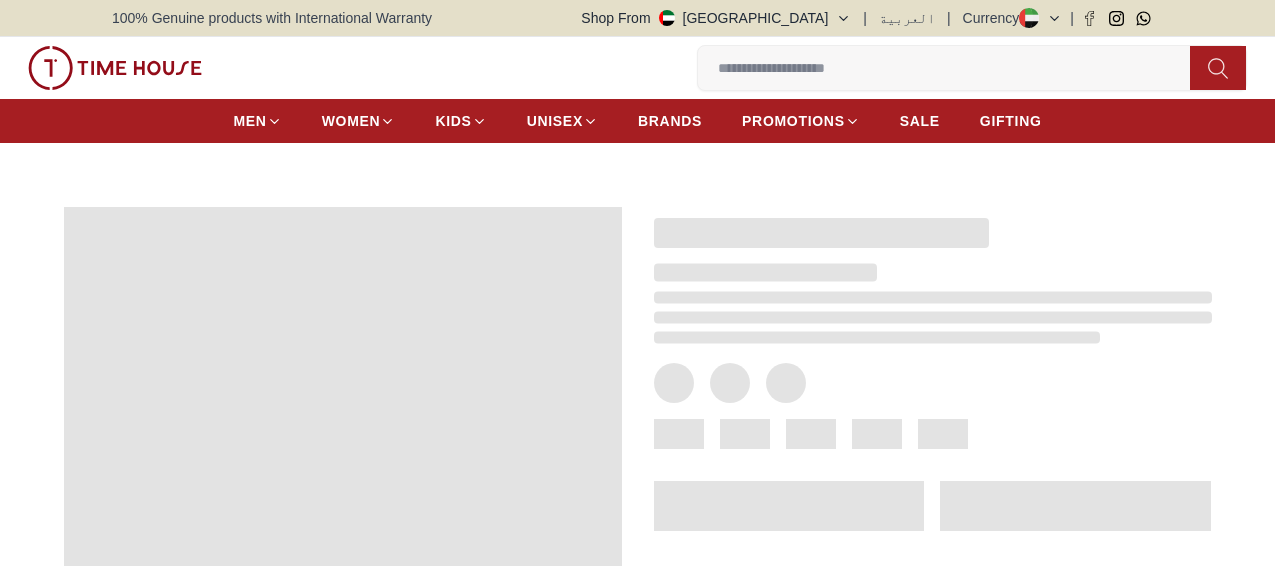 scroll, scrollTop: 0, scrollLeft: 0, axis: both 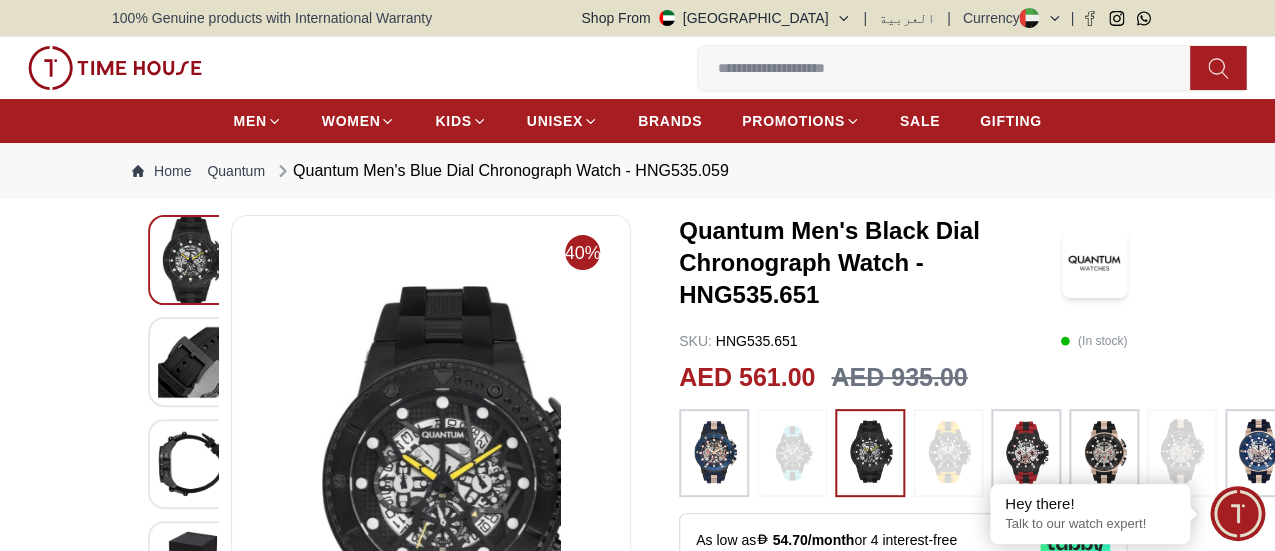 click at bounding box center [0, 0] 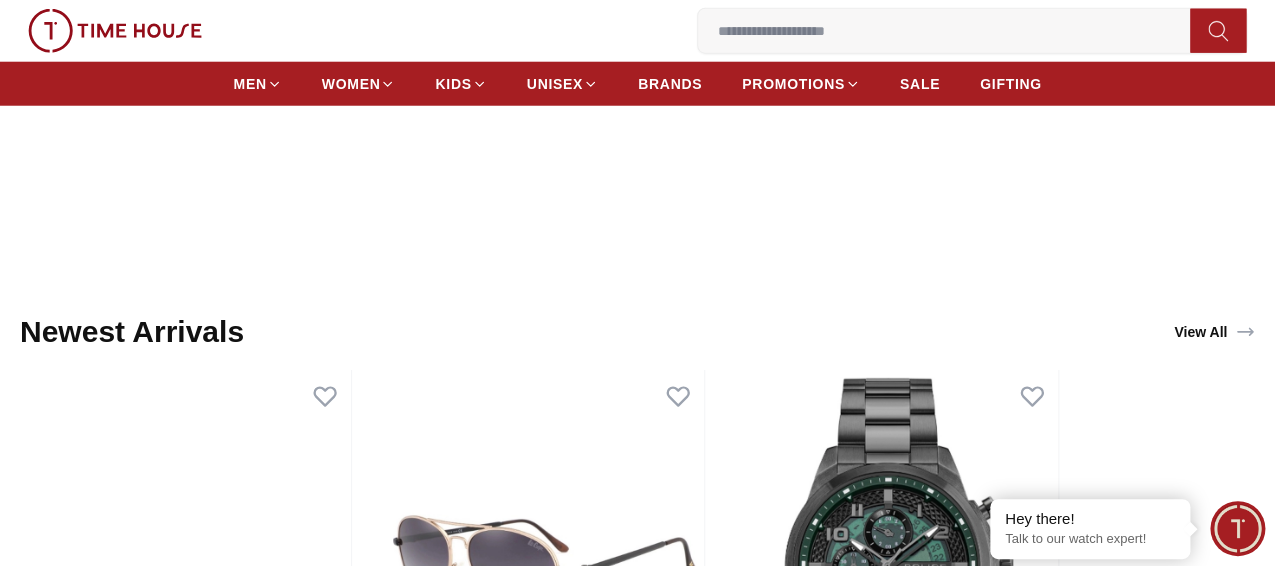 scroll, scrollTop: 1800, scrollLeft: 0, axis: vertical 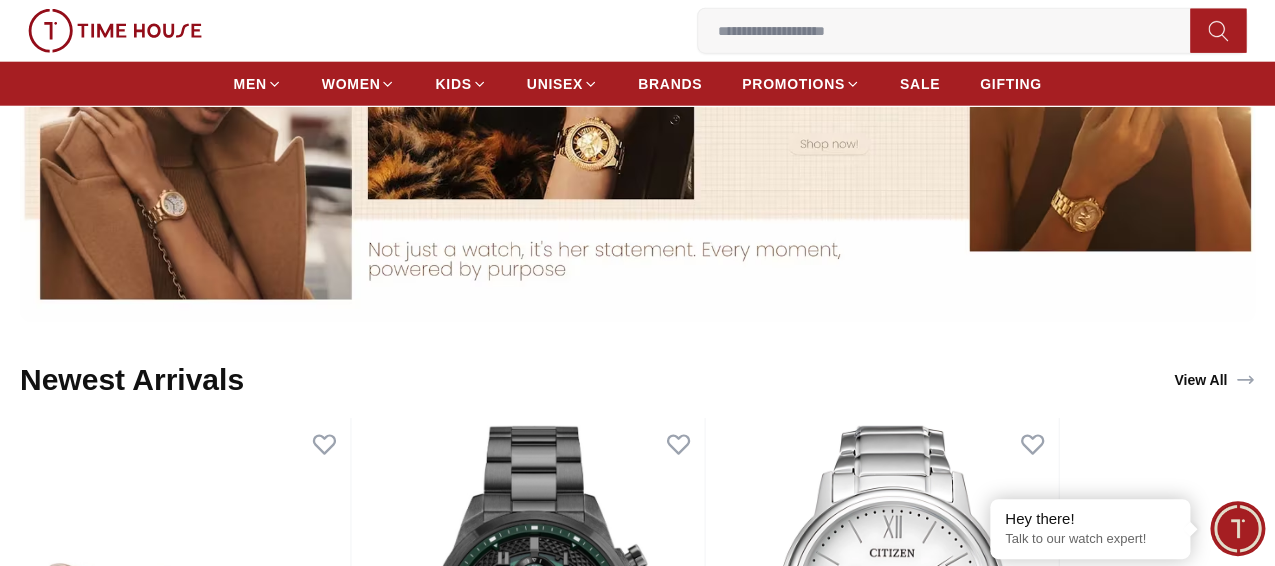 click 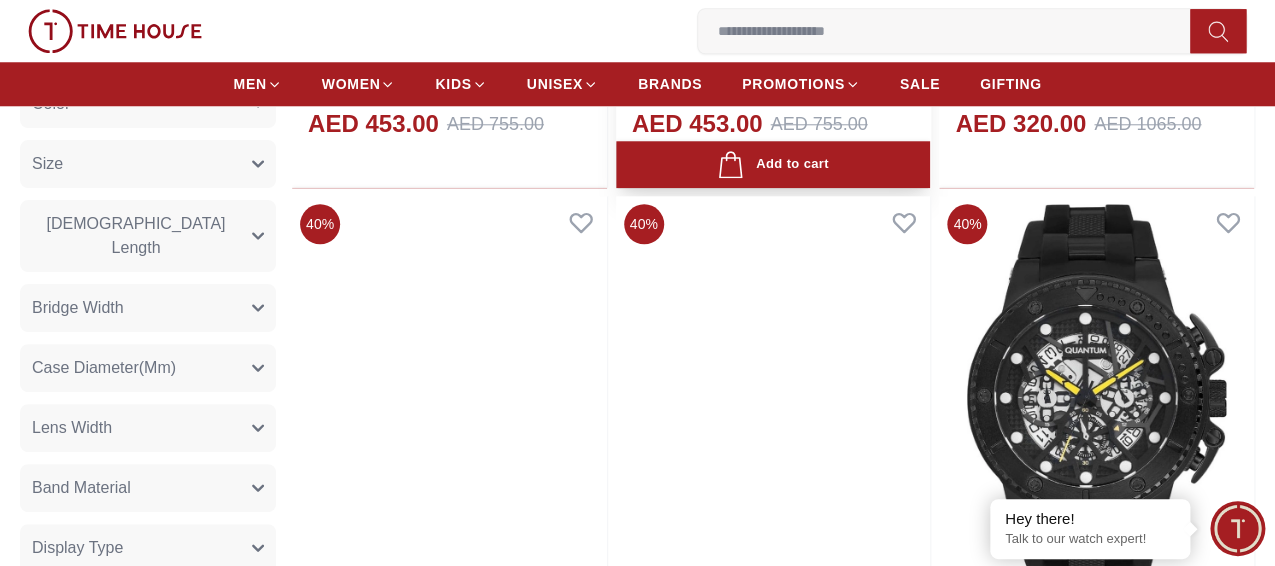 scroll, scrollTop: 700, scrollLeft: 0, axis: vertical 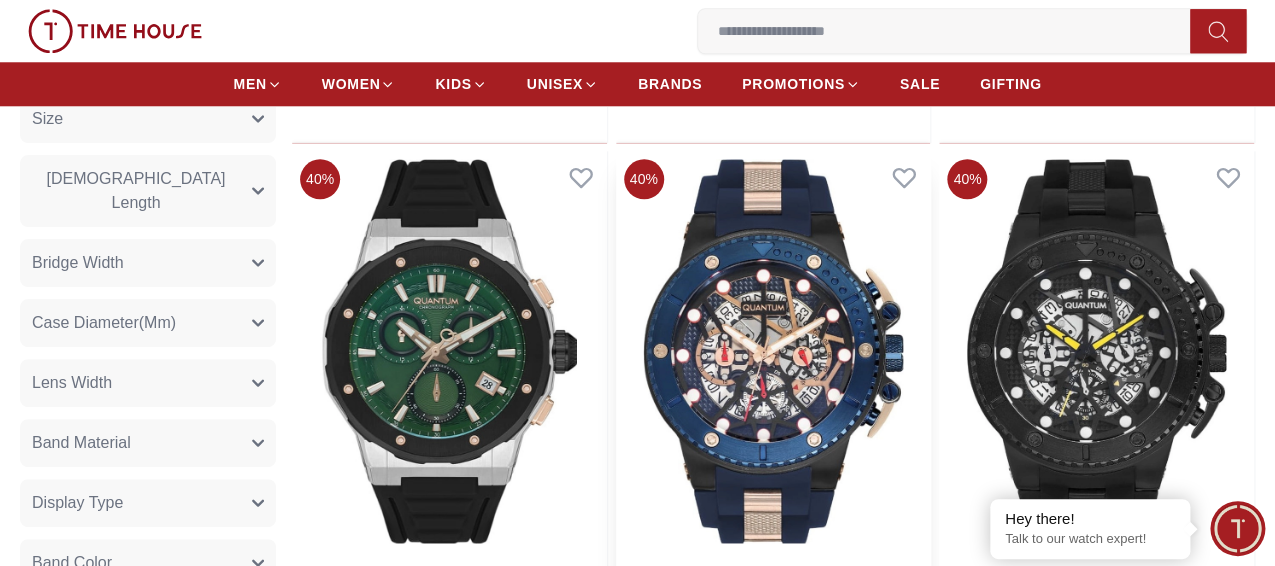 click at bounding box center (773, 351) 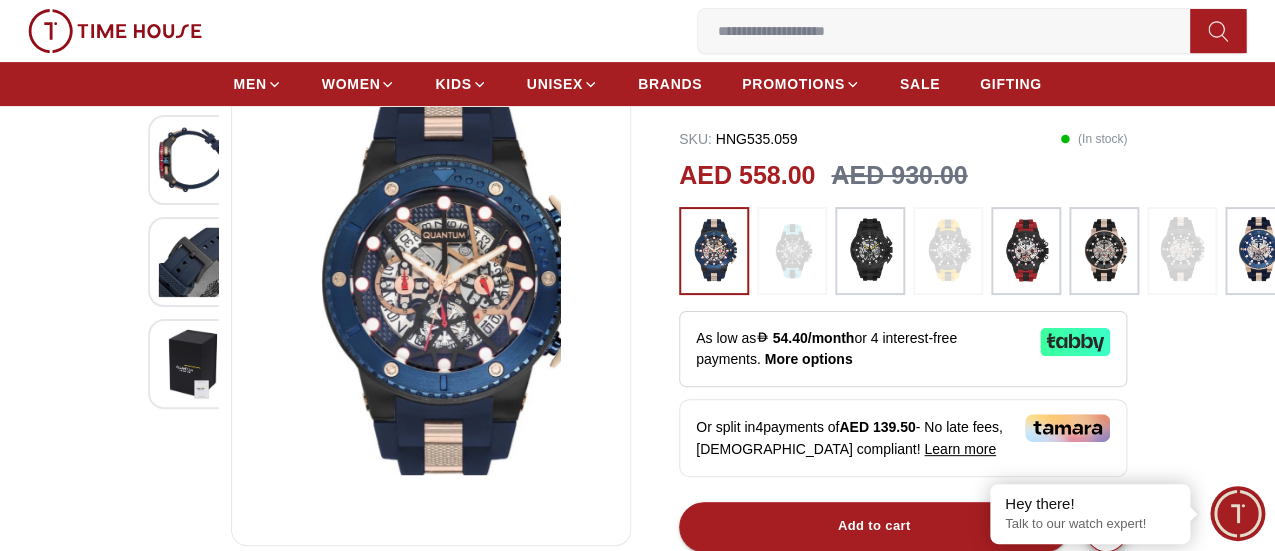scroll, scrollTop: 0, scrollLeft: 0, axis: both 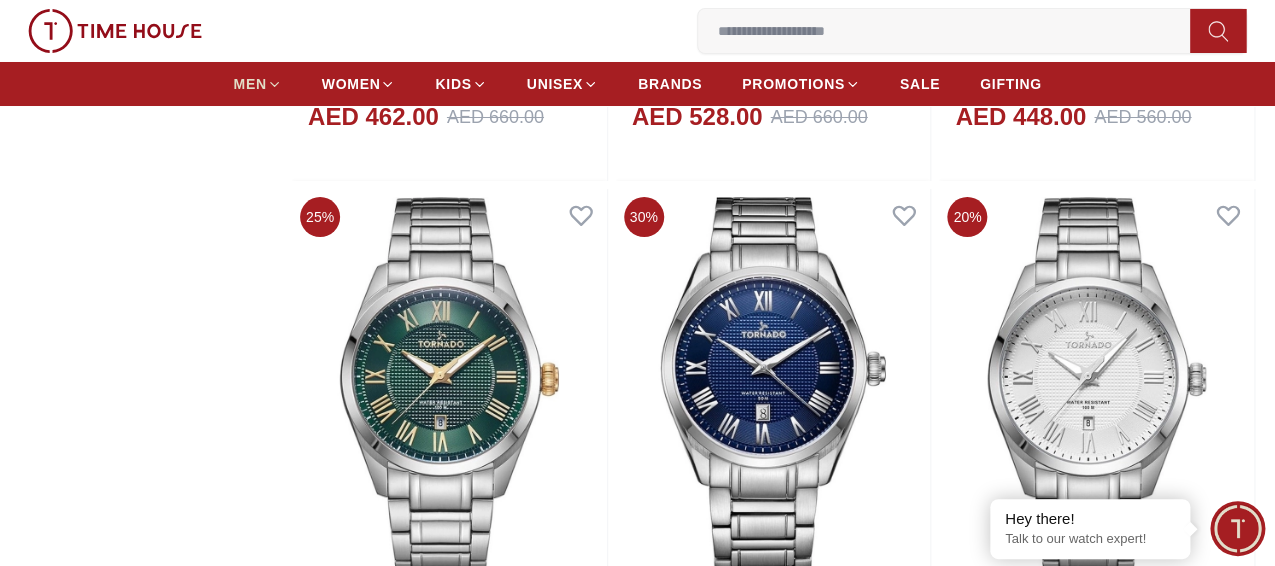 click on "MEN" at bounding box center (249, 84) 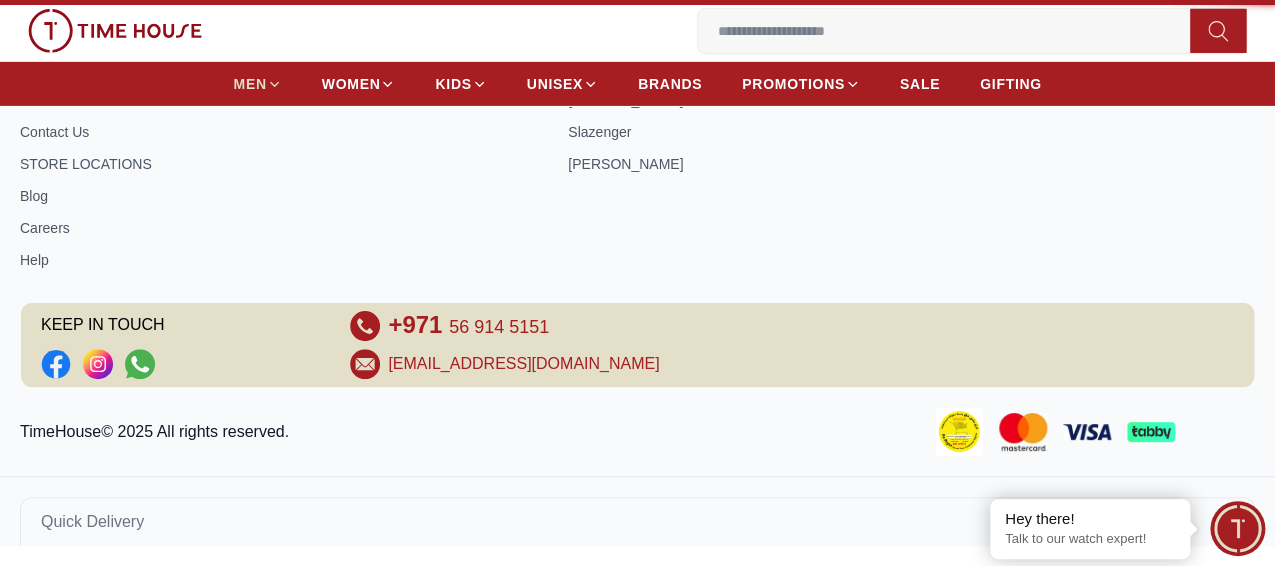 scroll, scrollTop: 0, scrollLeft: 0, axis: both 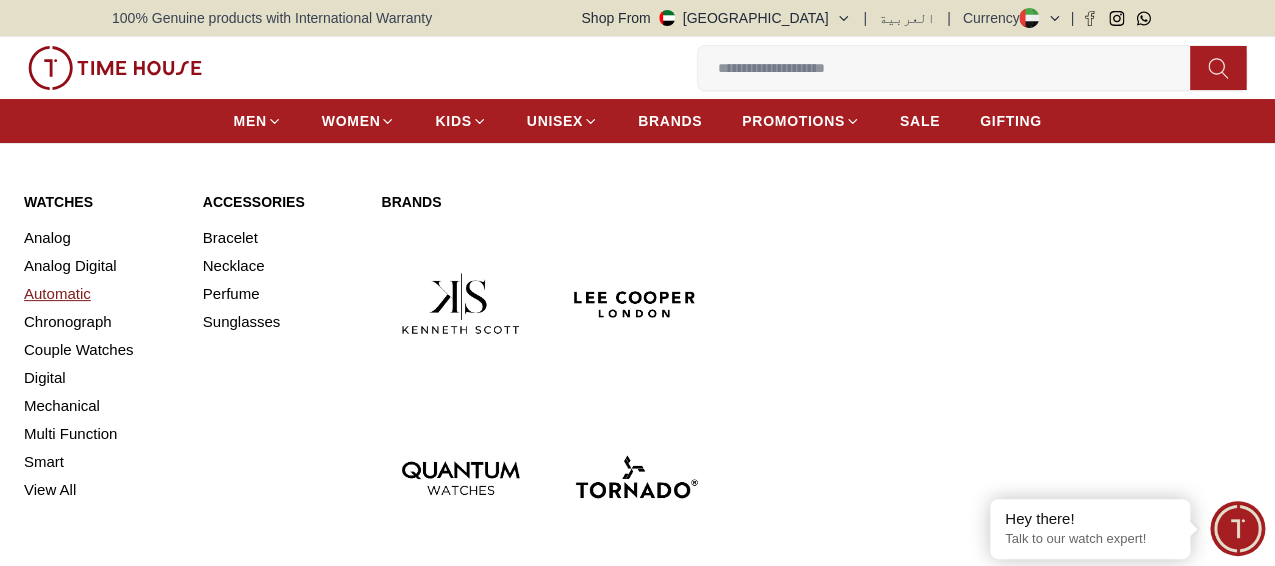 click on "Automatic" at bounding box center (101, 294) 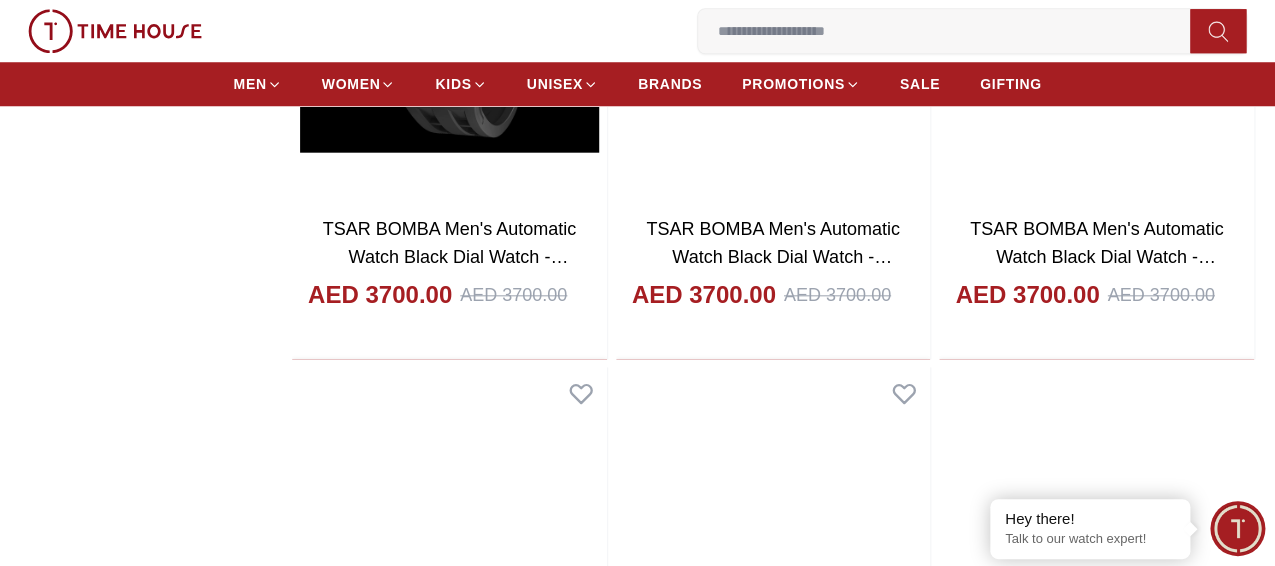 scroll, scrollTop: 3300, scrollLeft: 0, axis: vertical 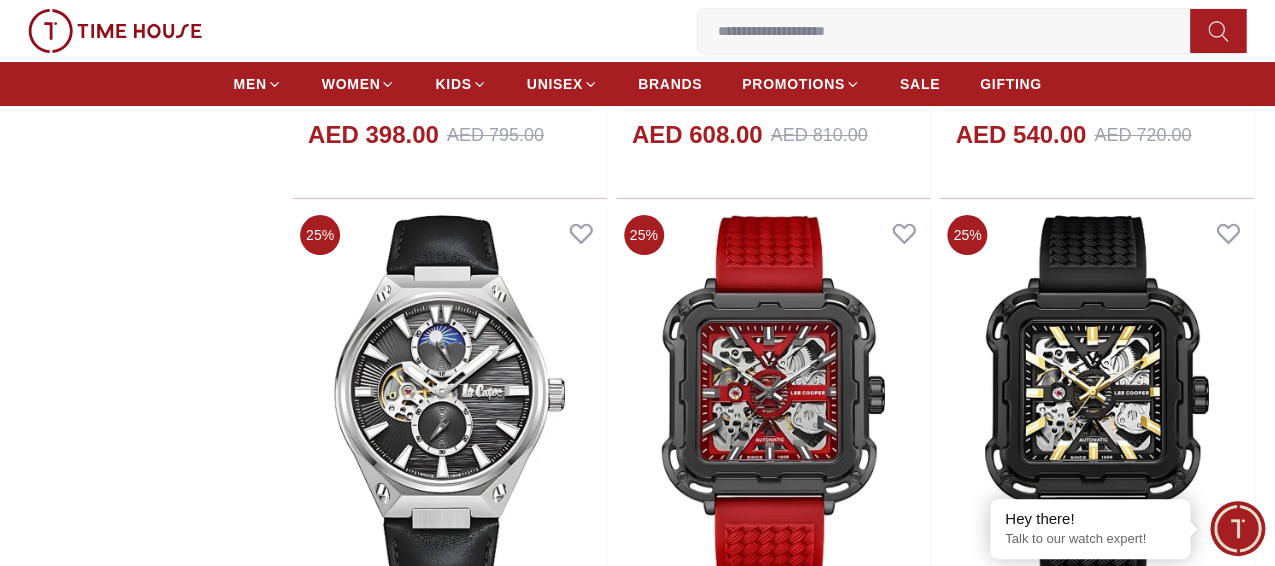 click at bounding box center (0, 0) 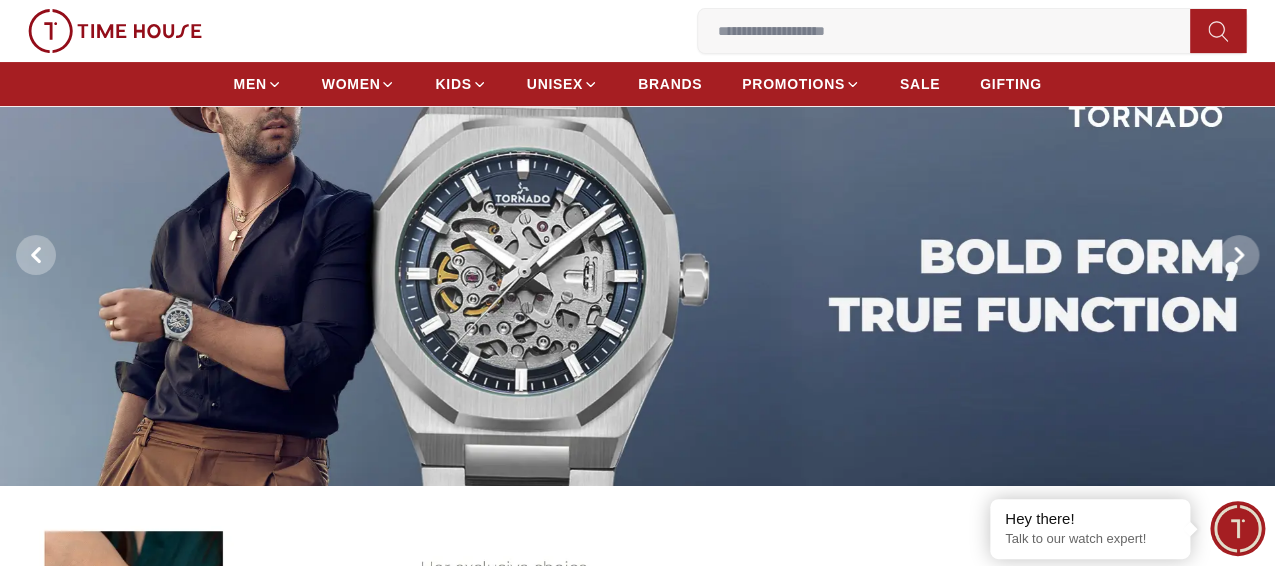 scroll, scrollTop: 0, scrollLeft: 0, axis: both 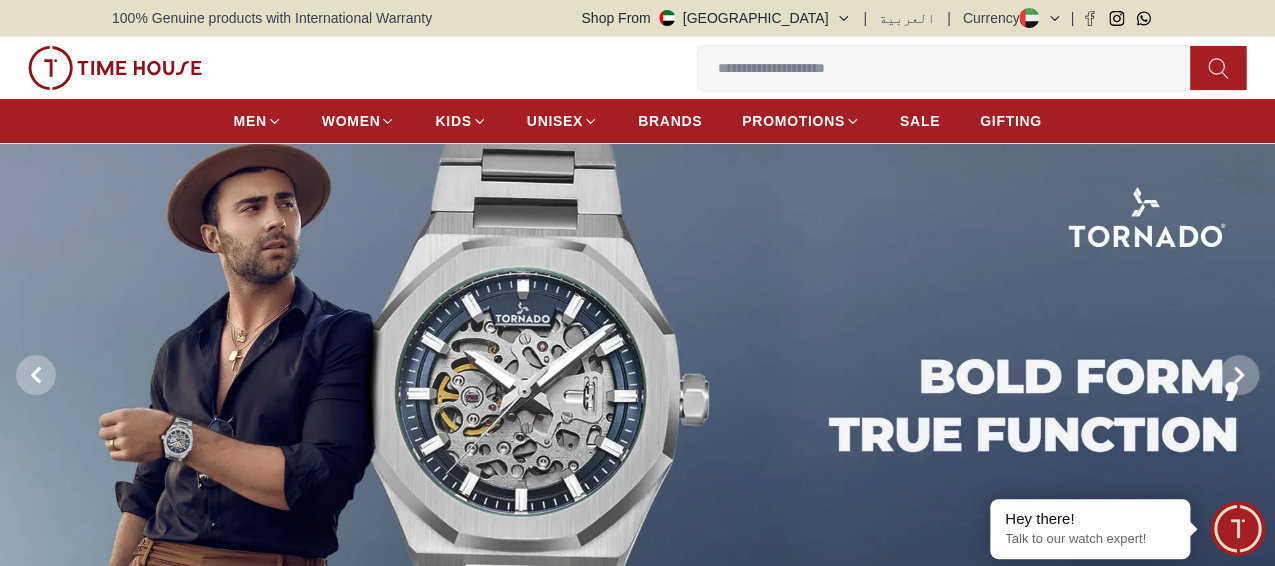 click at bounding box center (0, 0) 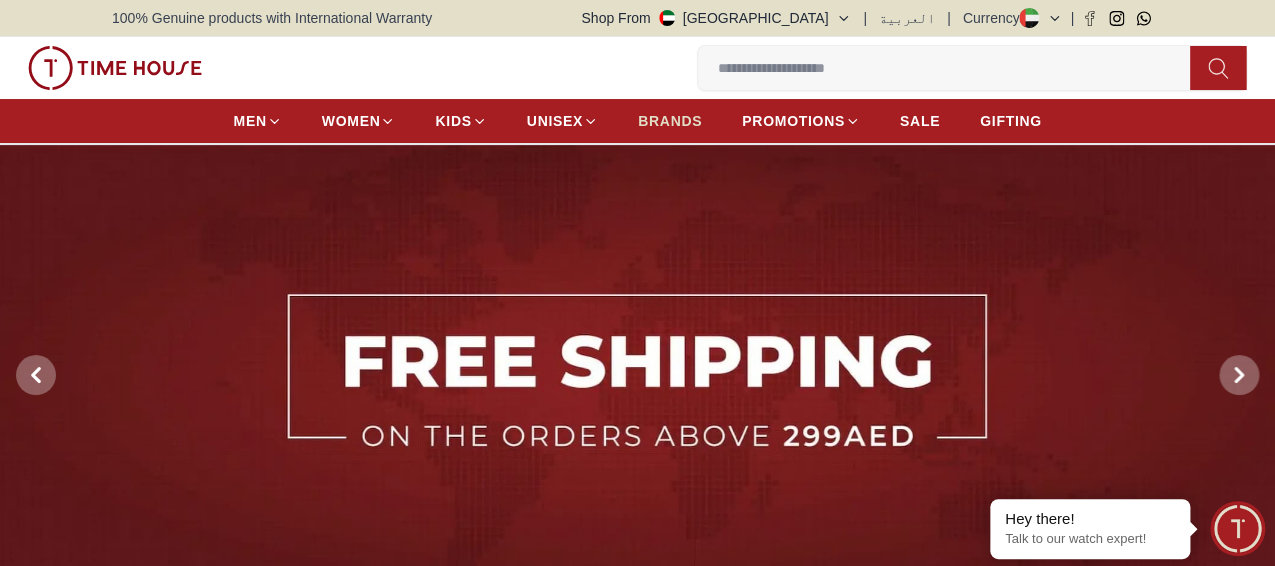 click on "BRANDS" at bounding box center [670, 121] 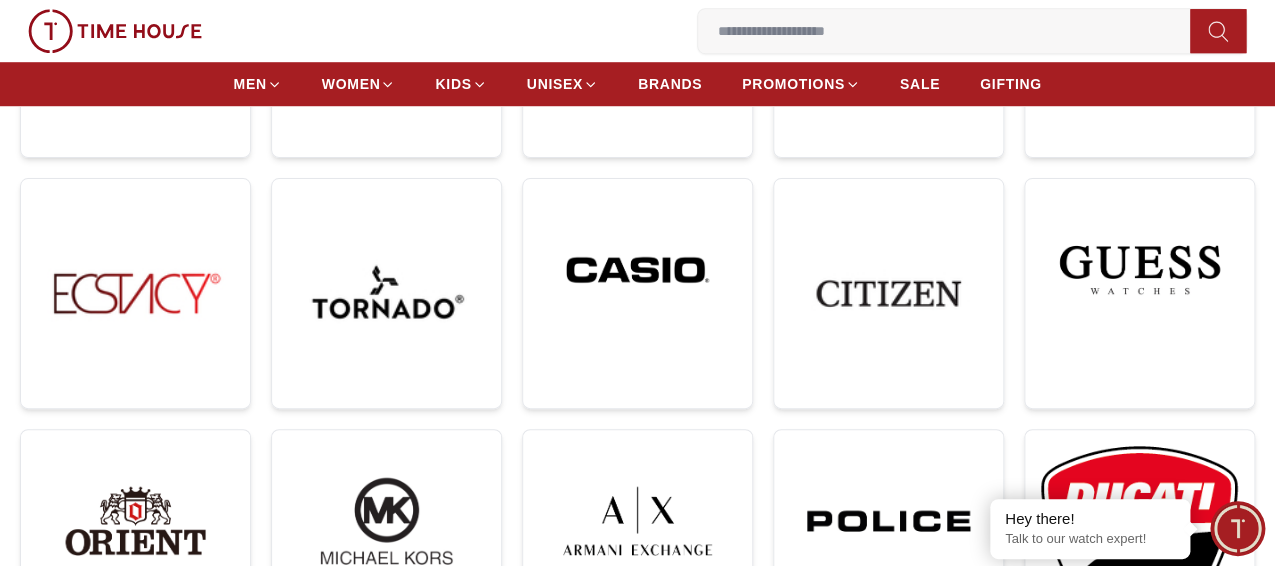 scroll, scrollTop: 400, scrollLeft: 0, axis: vertical 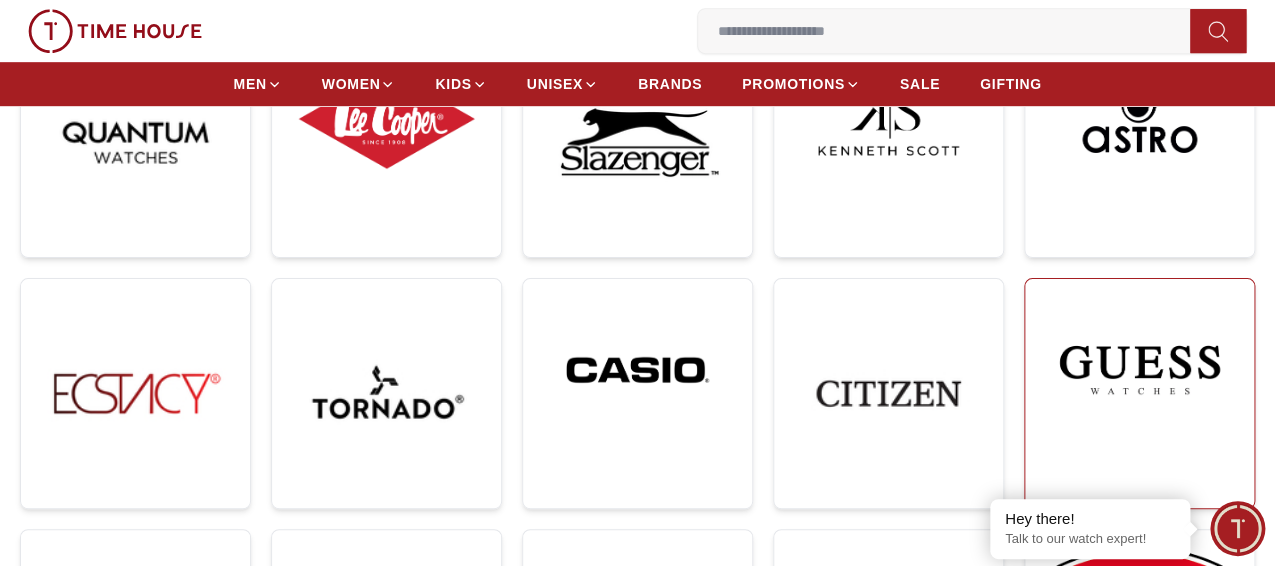 click at bounding box center (1139, 370) 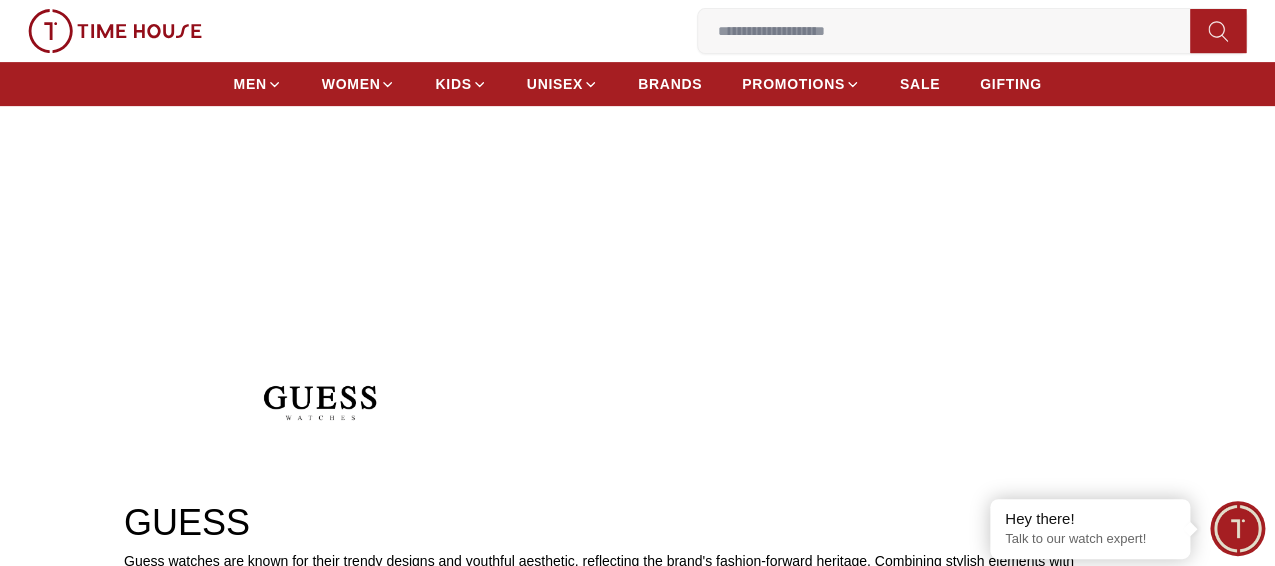 scroll, scrollTop: 200, scrollLeft: 0, axis: vertical 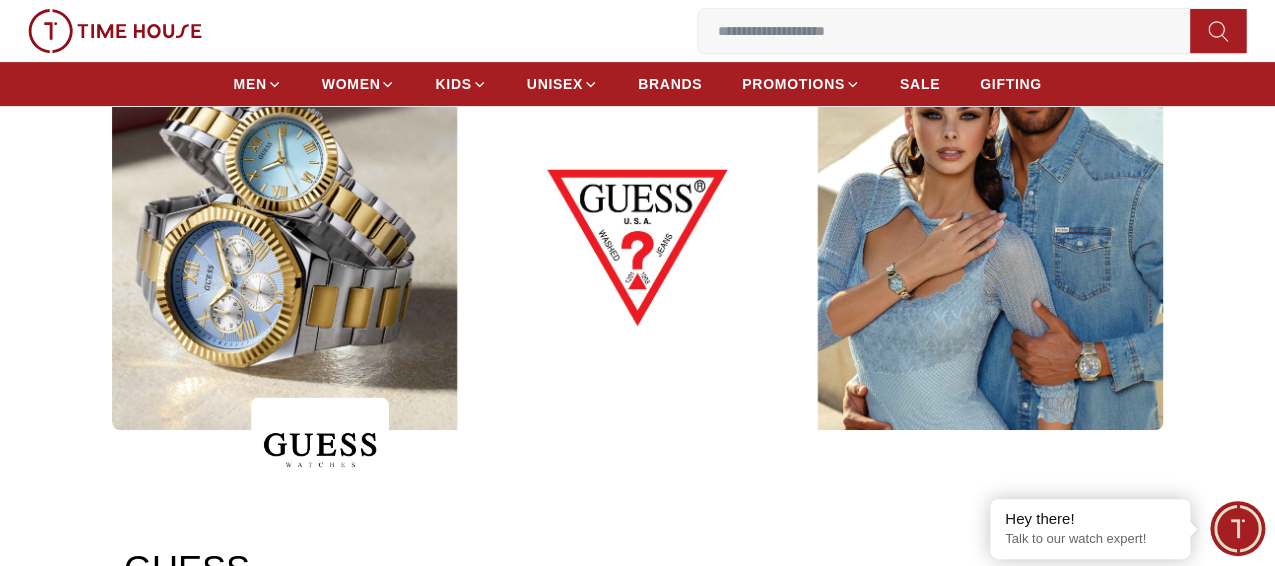 click at bounding box center [637, 224] 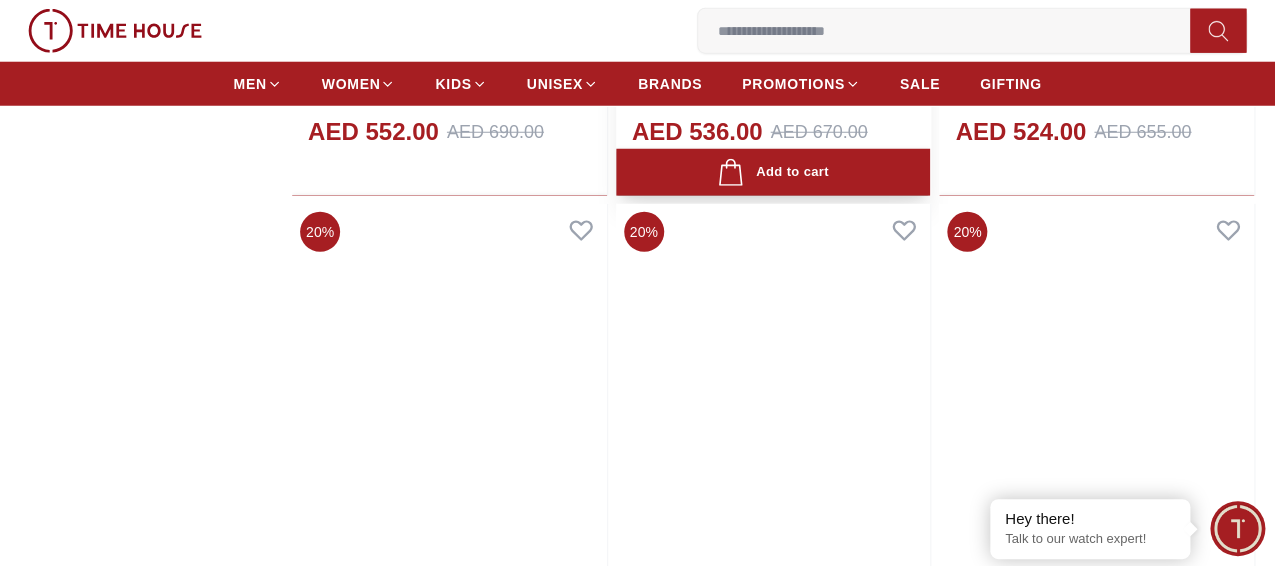 scroll, scrollTop: 1900, scrollLeft: 0, axis: vertical 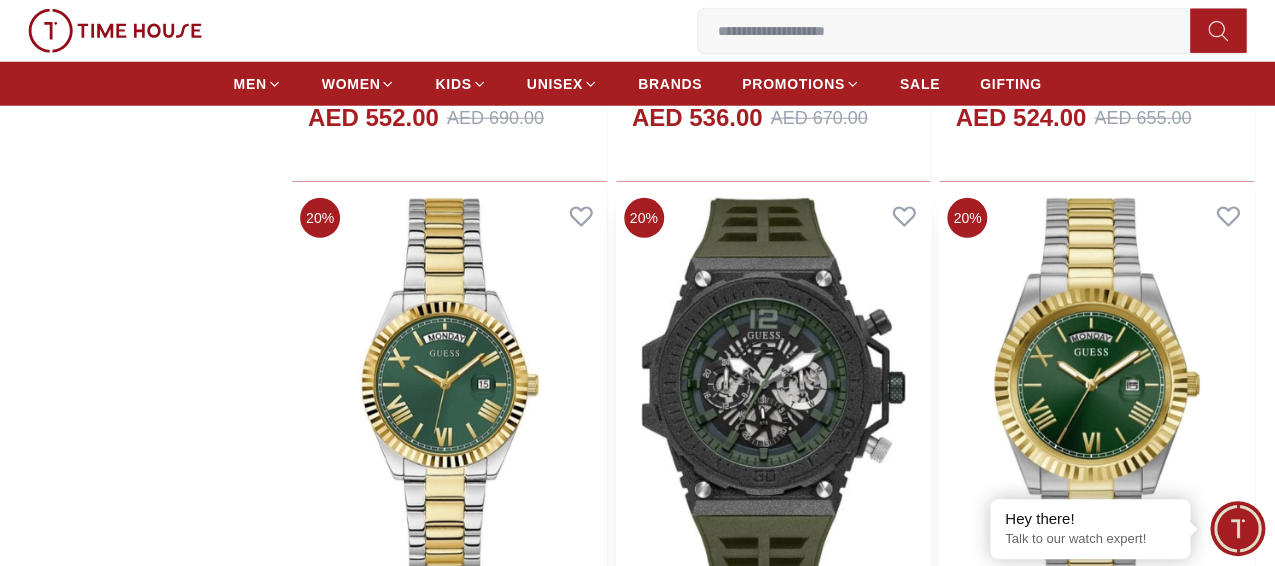 click at bounding box center [773, 390] 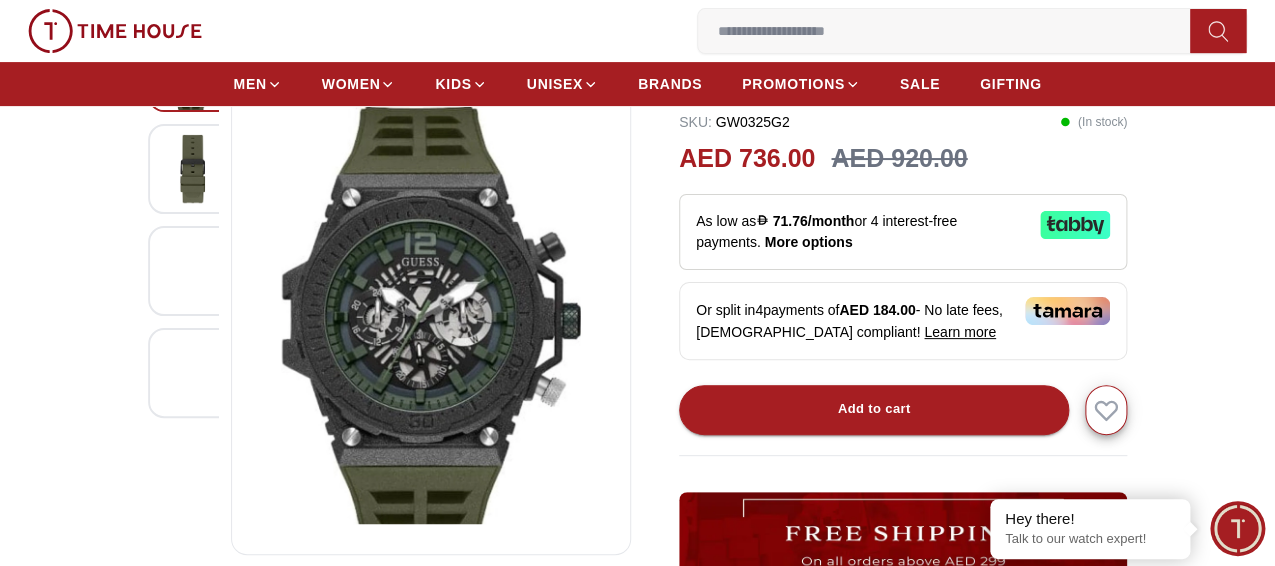 scroll, scrollTop: 200, scrollLeft: 0, axis: vertical 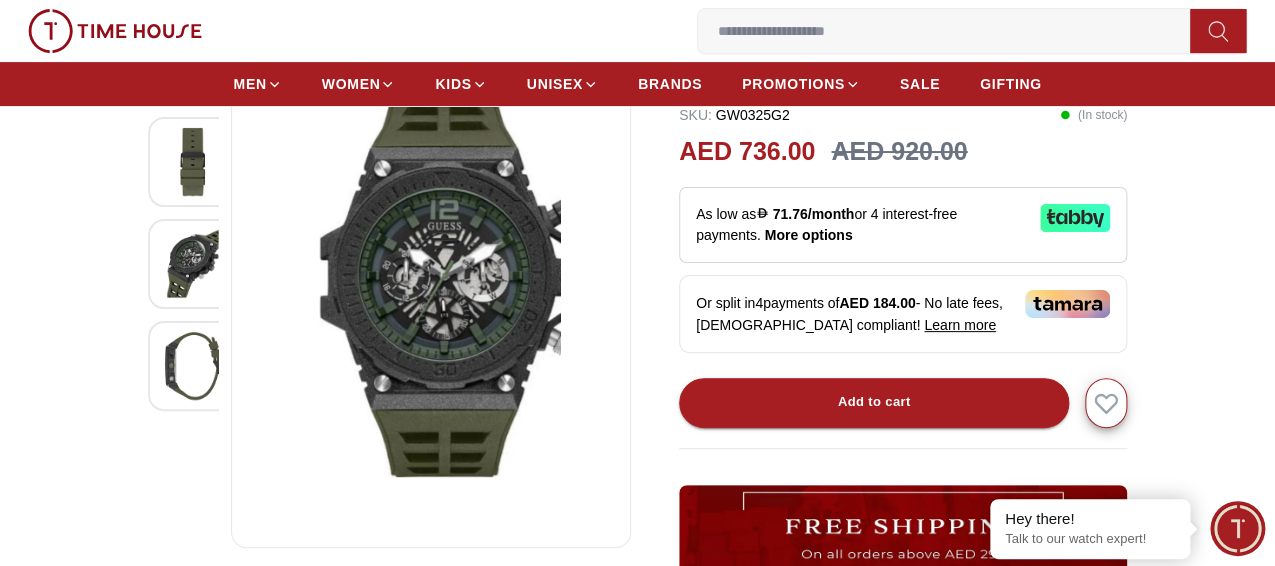 click at bounding box center (193, 264) 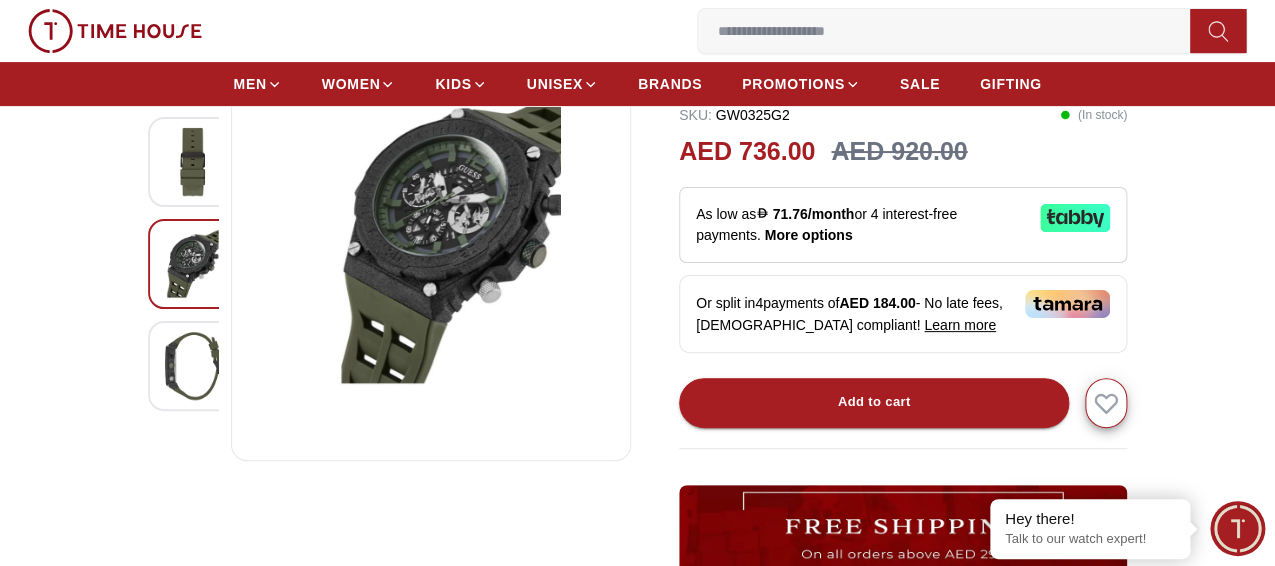 click at bounding box center (193, 366) 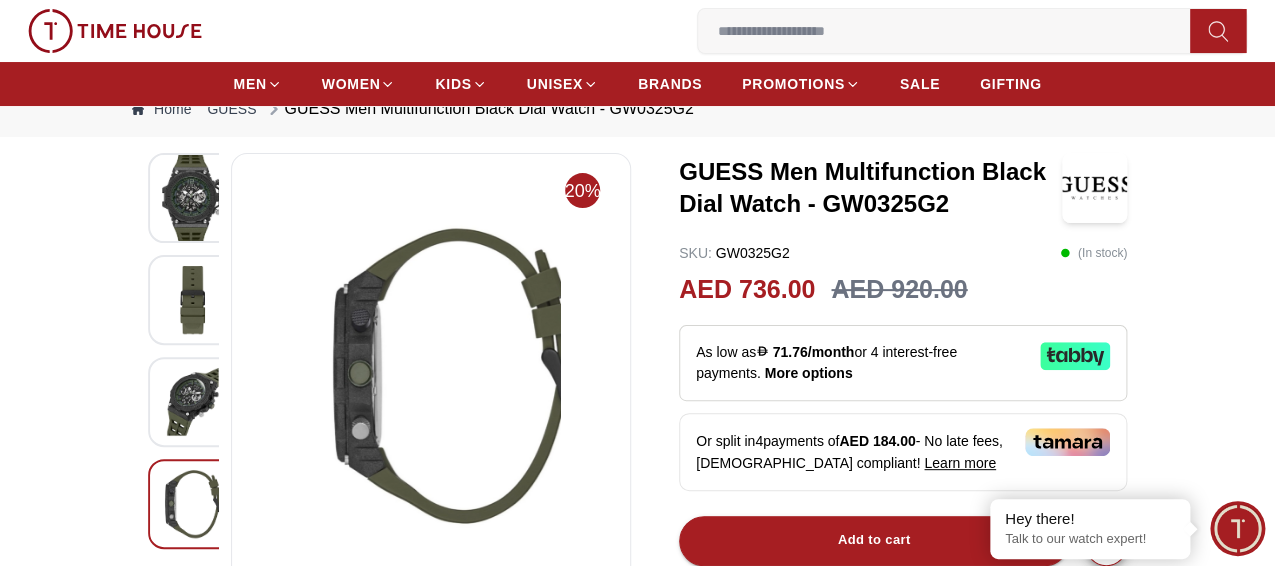 scroll, scrollTop: 0, scrollLeft: 0, axis: both 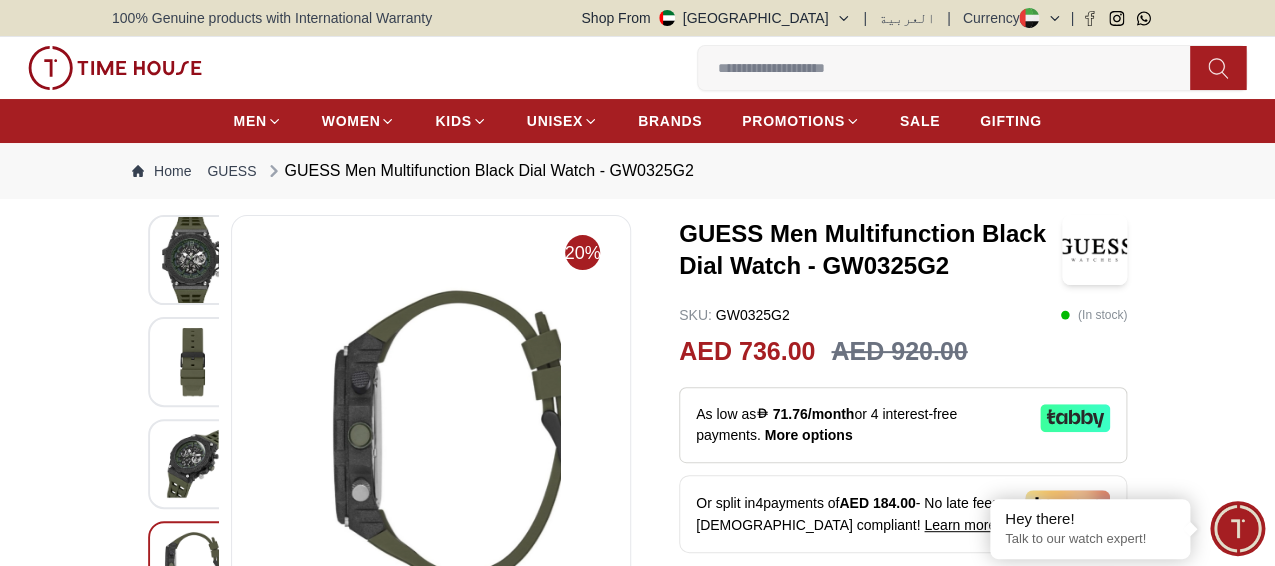 click at bounding box center [193, 260] 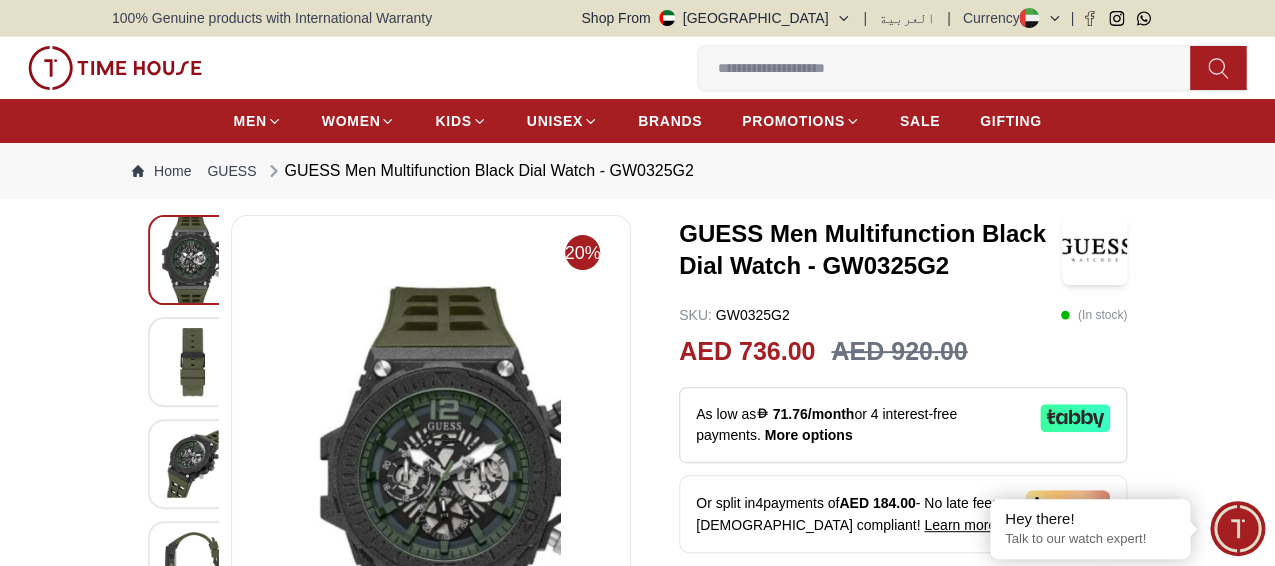 click at bounding box center (193, 362) 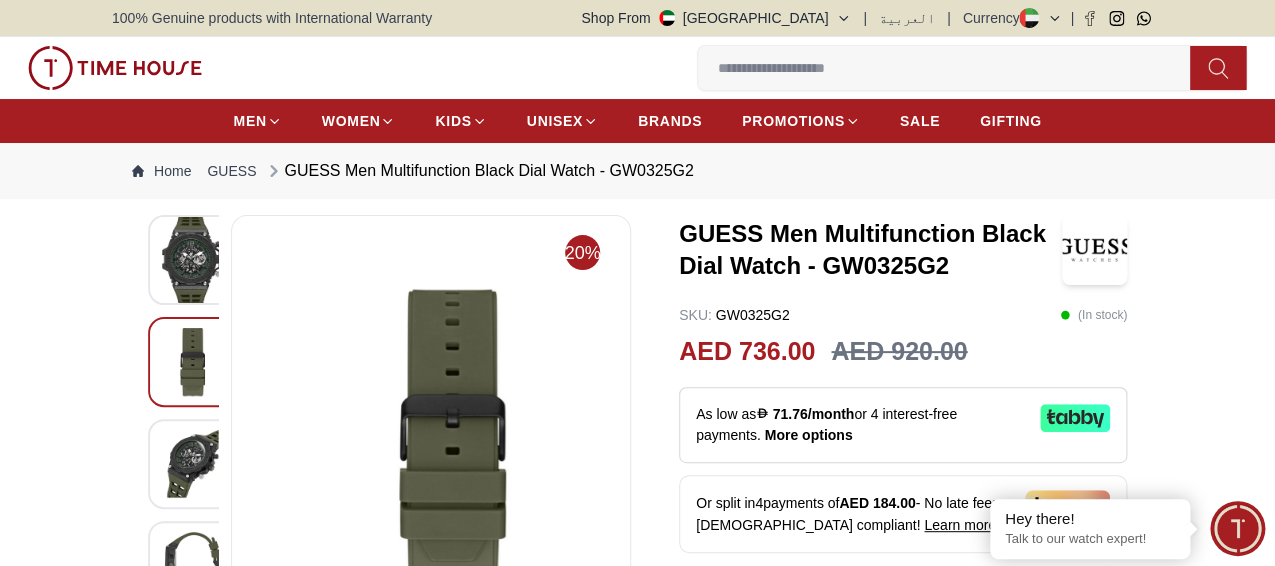 click at bounding box center (193, 464) 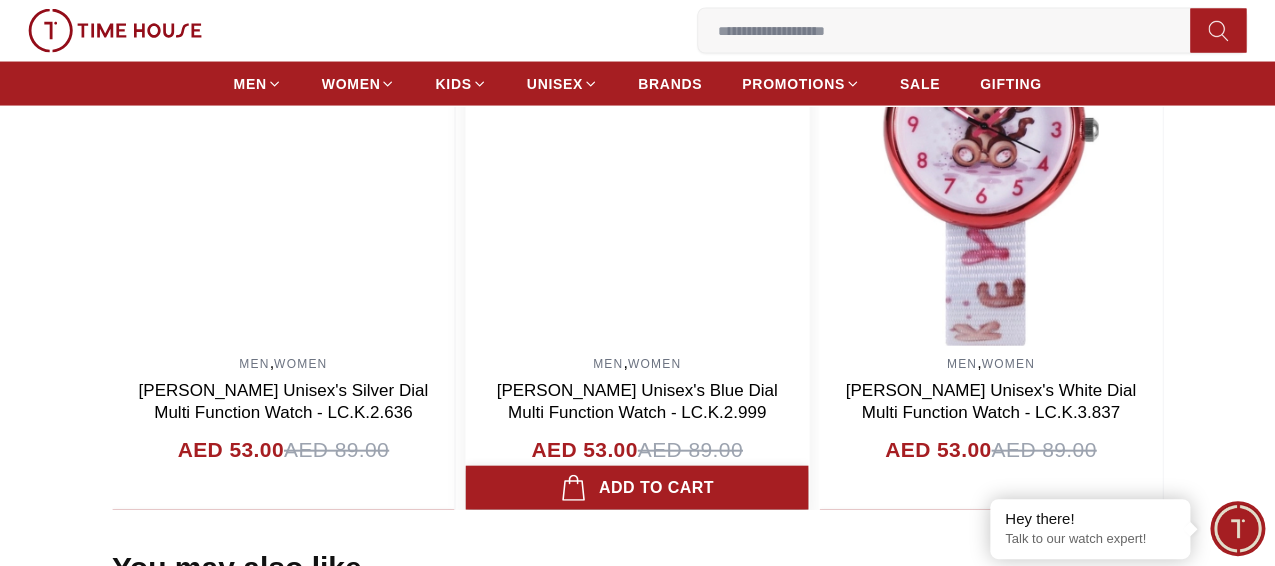 scroll, scrollTop: 1200, scrollLeft: 0, axis: vertical 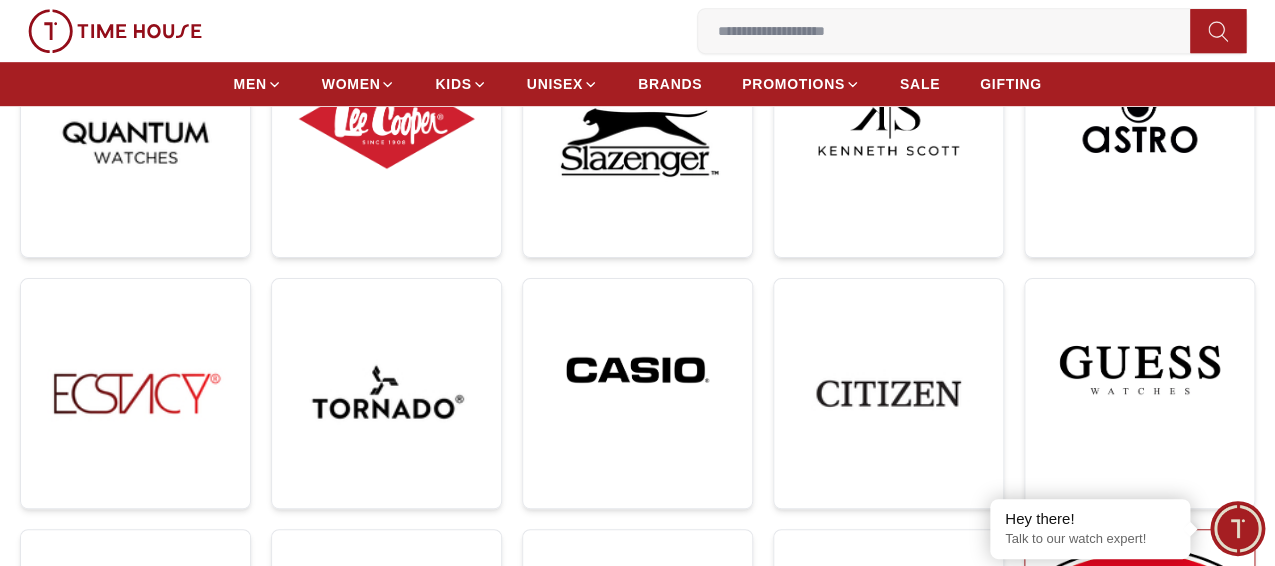 click at bounding box center [1139, 651] 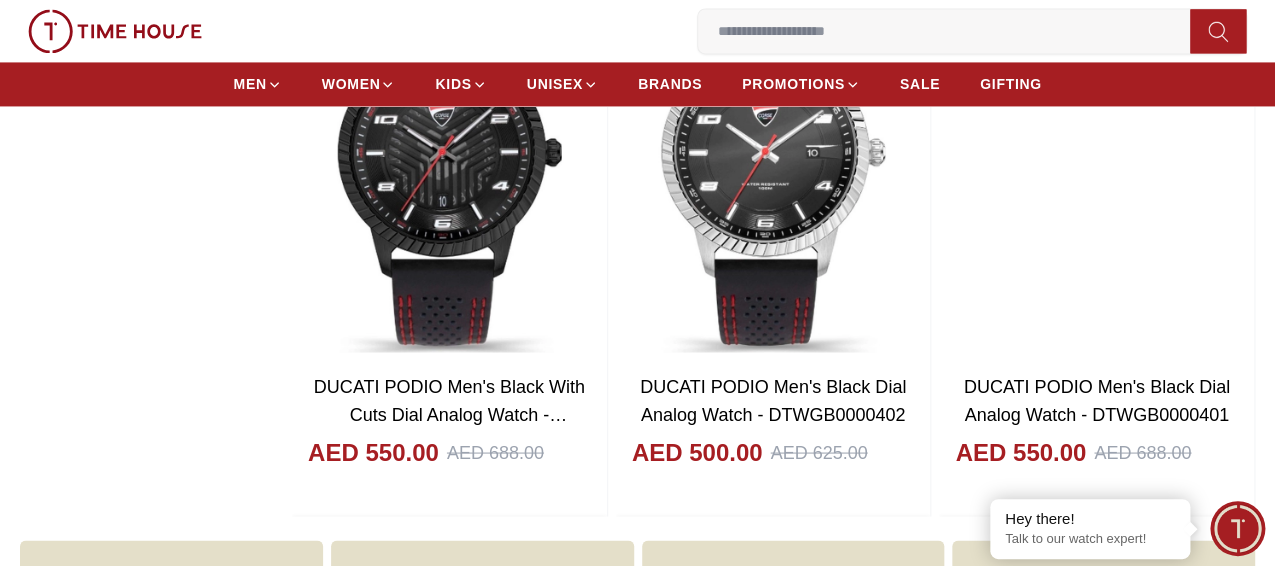 scroll, scrollTop: 3400, scrollLeft: 0, axis: vertical 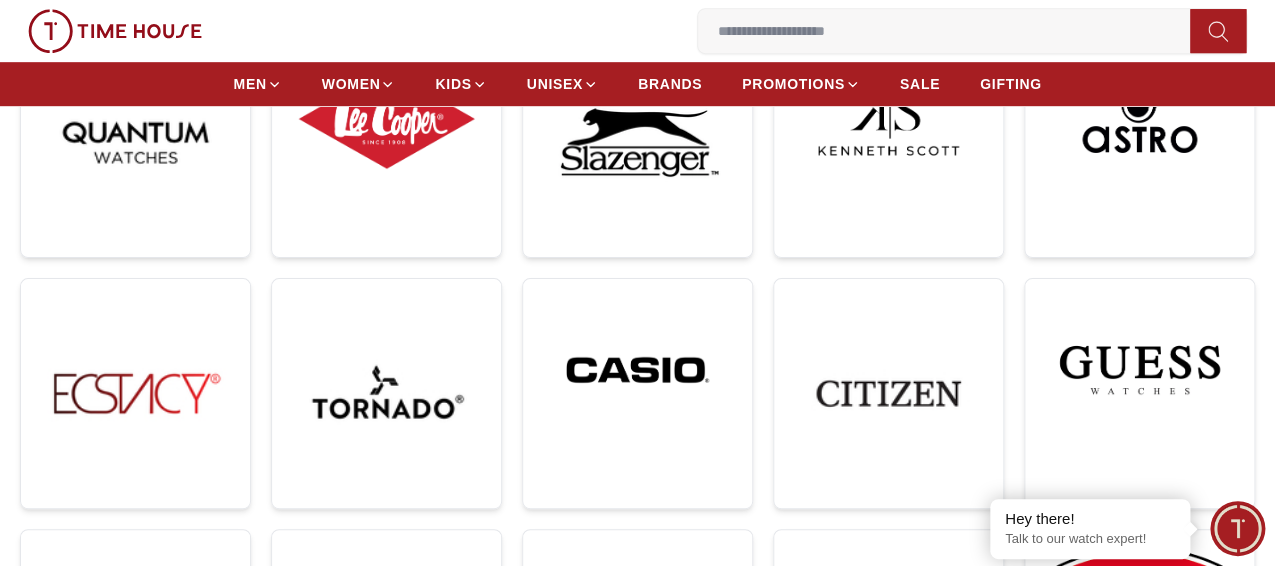 click at bounding box center [135, 908] 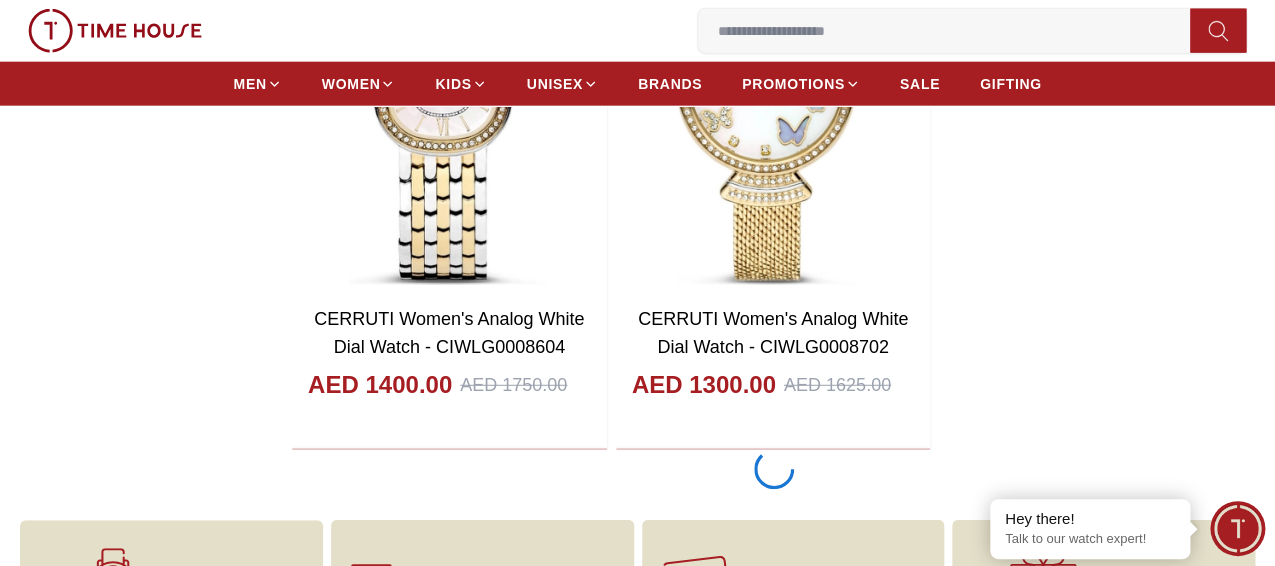 scroll, scrollTop: 4500, scrollLeft: 0, axis: vertical 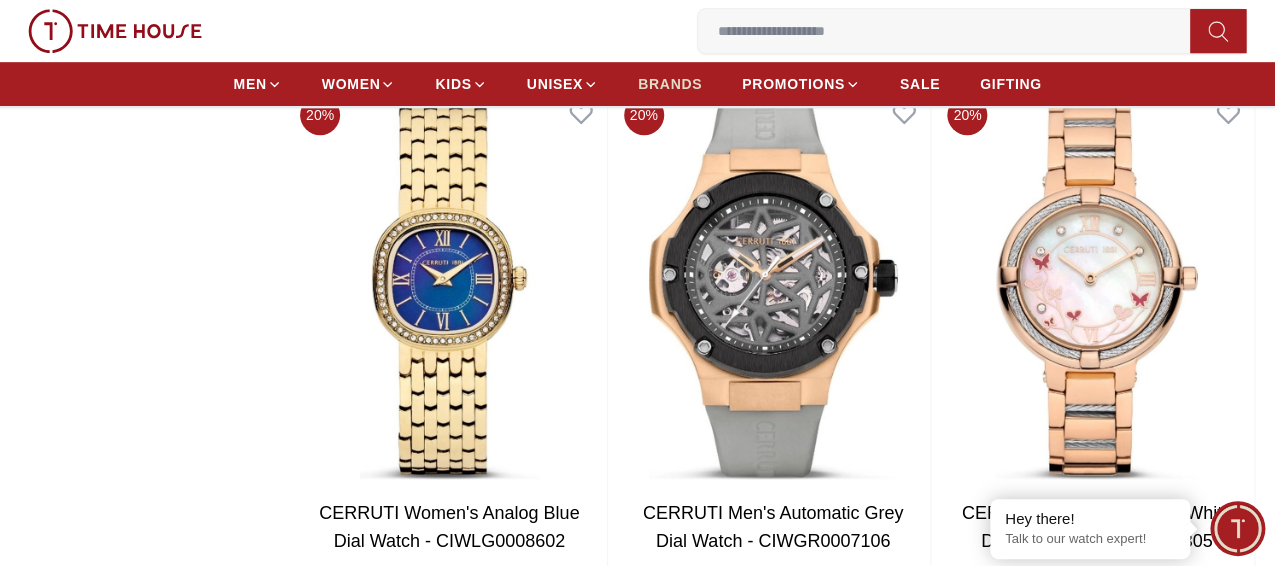 click on "BRANDS" at bounding box center (670, 84) 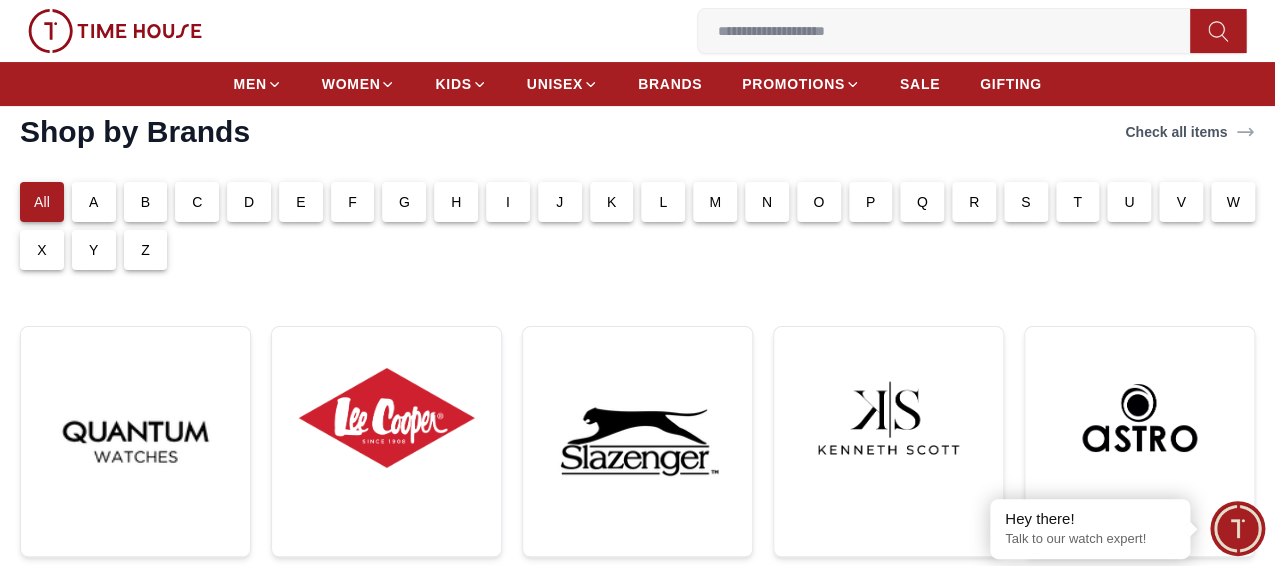 scroll, scrollTop: 300, scrollLeft: 0, axis: vertical 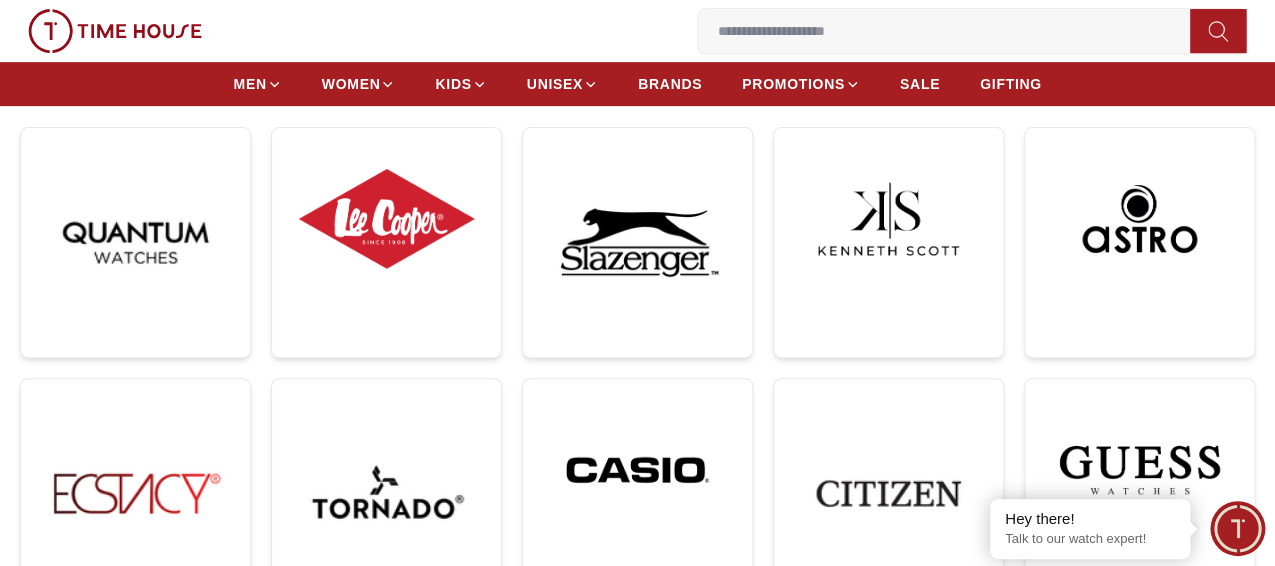 click at bounding box center [135, 721] 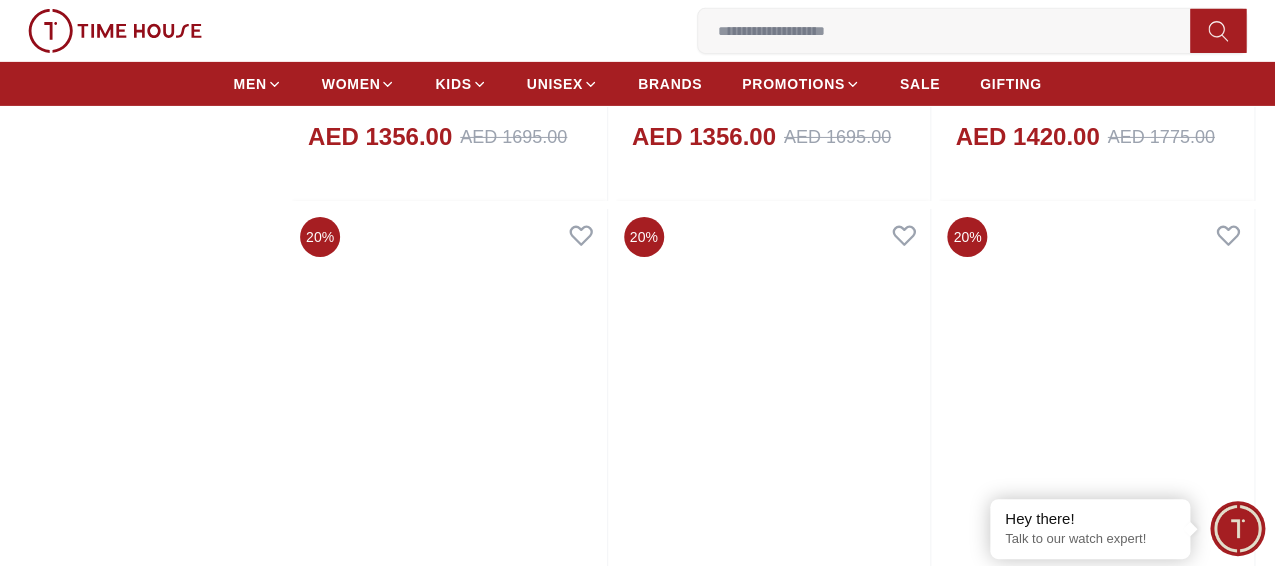 scroll, scrollTop: 2300, scrollLeft: 0, axis: vertical 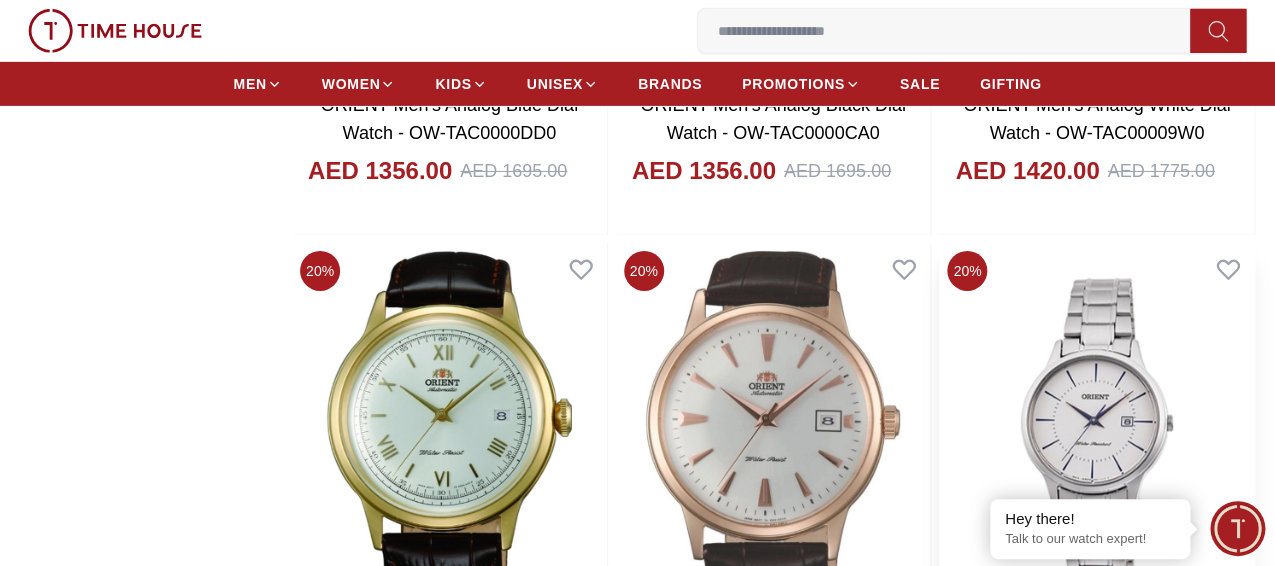 click at bounding box center (1096, 443) 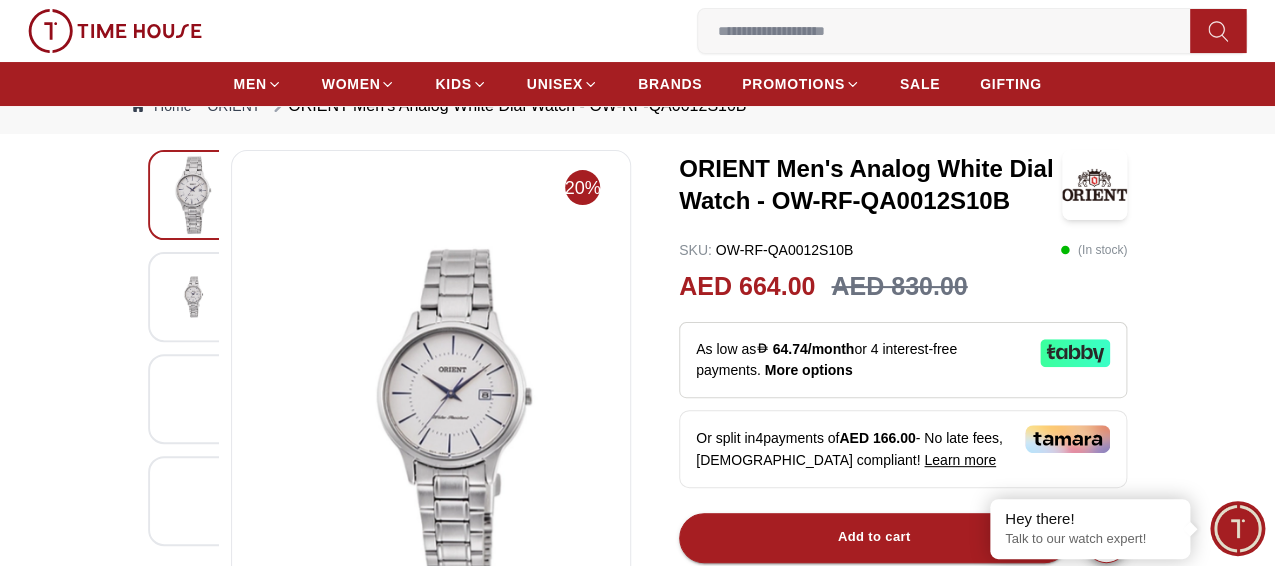 scroll, scrollTop: 100, scrollLeft: 0, axis: vertical 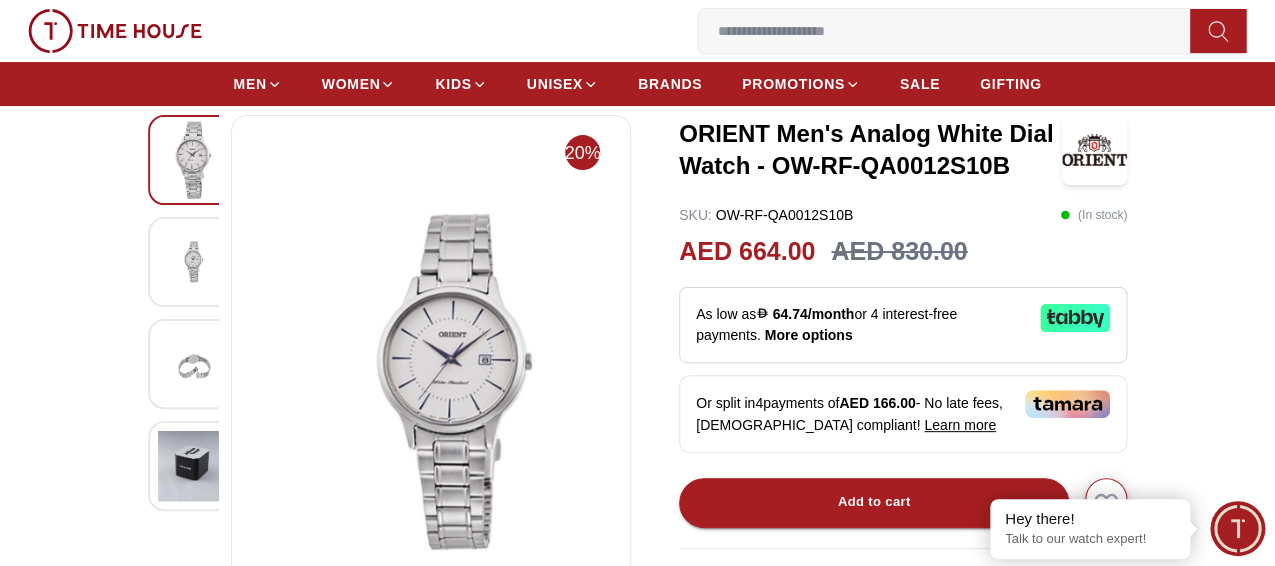 click at bounding box center (193, 465) 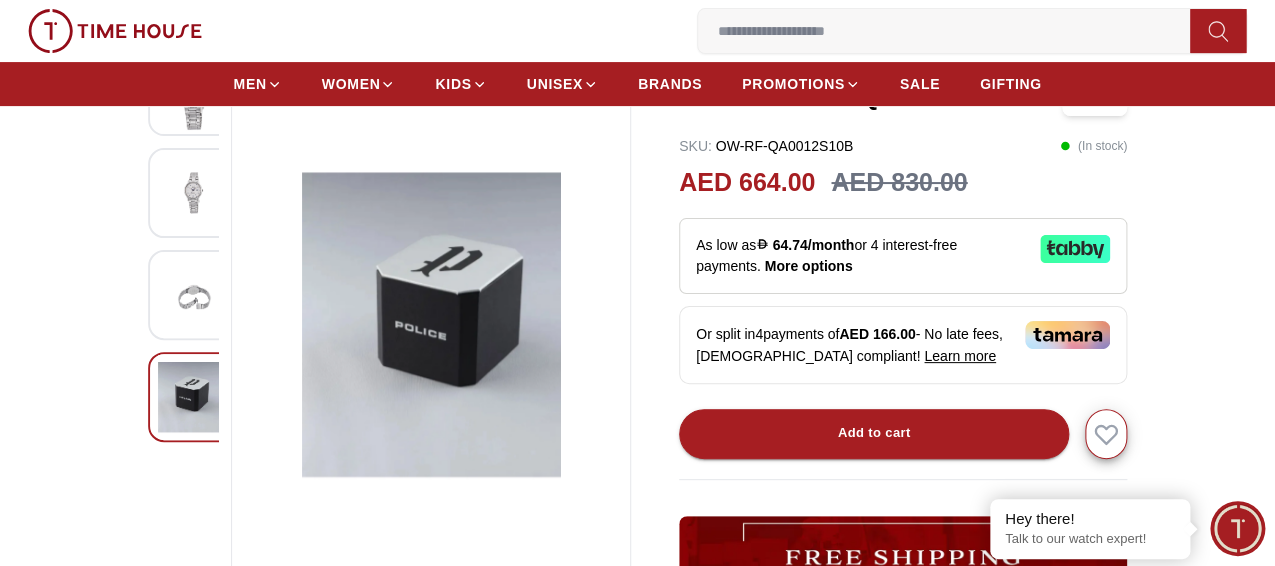 scroll, scrollTop: 100, scrollLeft: 0, axis: vertical 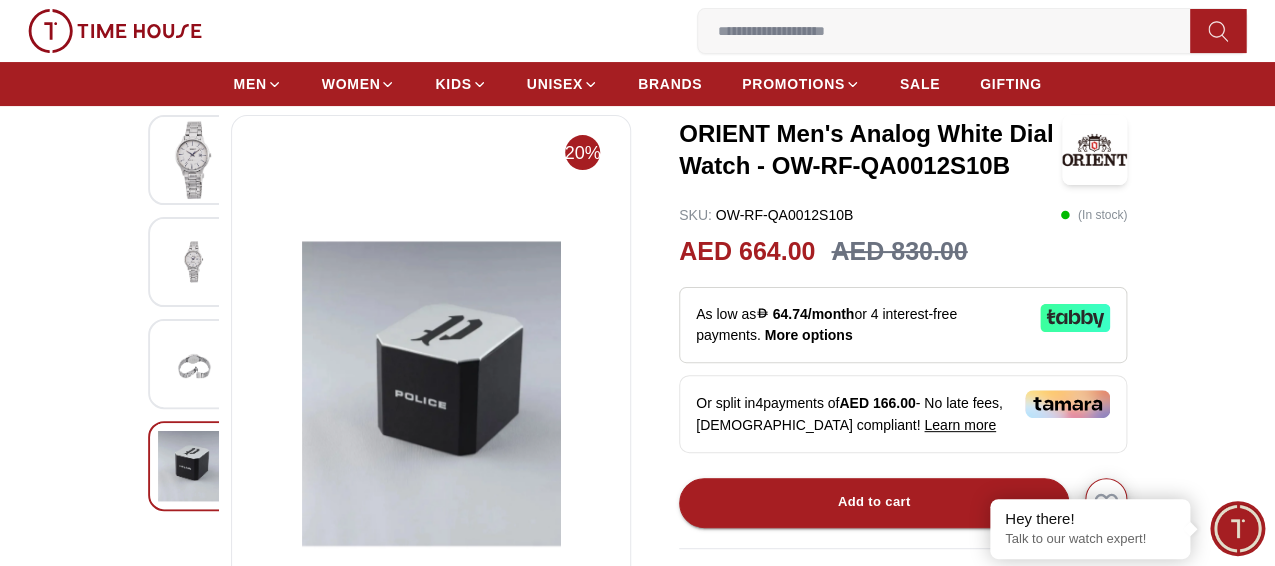 click at bounding box center [193, 363] 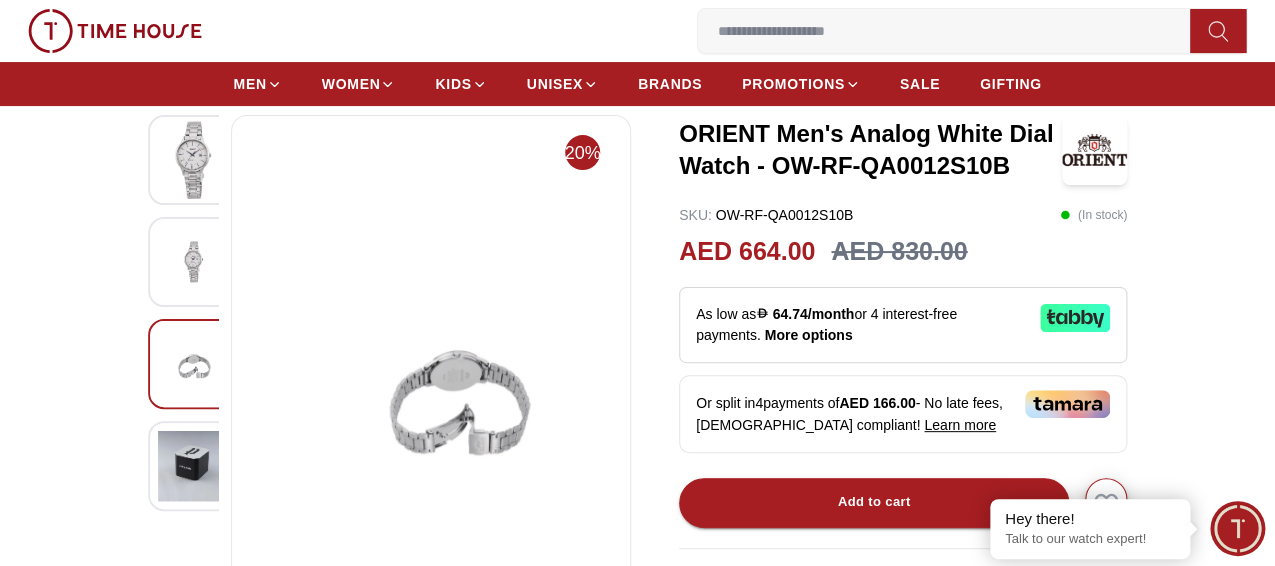 click at bounding box center [193, 261] 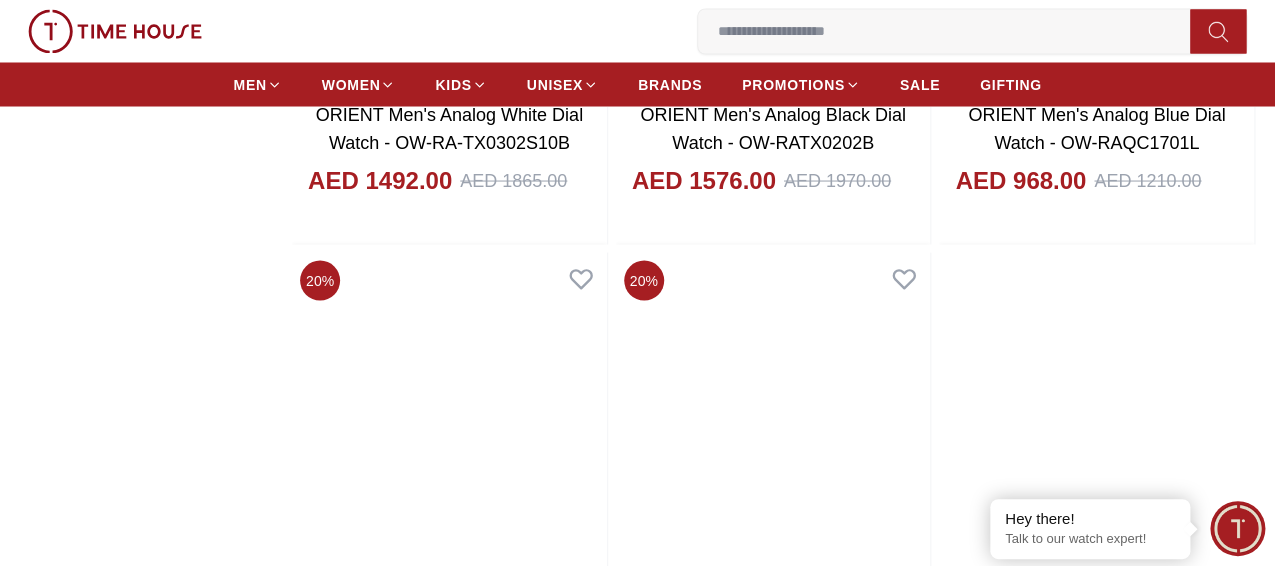 scroll, scrollTop: 4000, scrollLeft: 0, axis: vertical 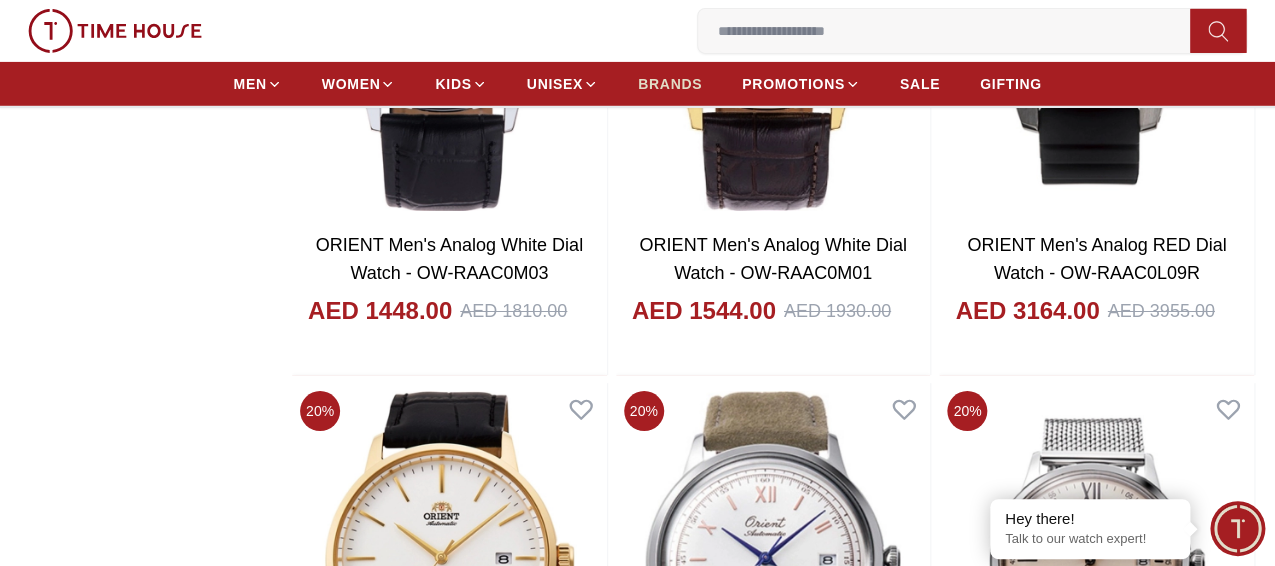 click on "BRANDS" at bounding box center [670, 84] 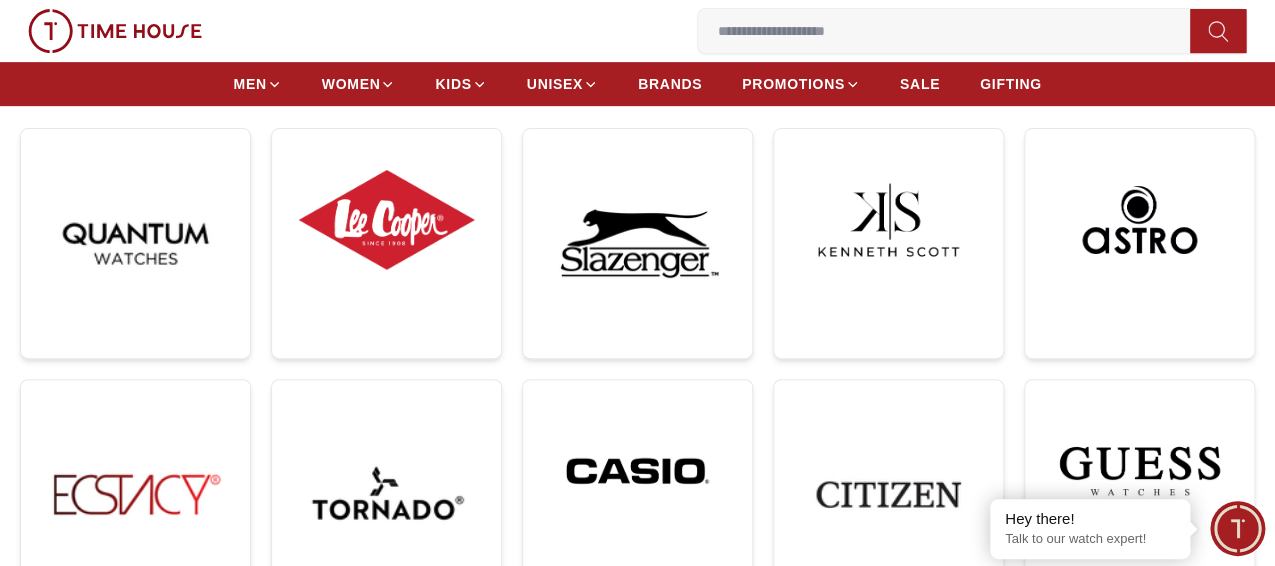 scroll, scrollTop: 300, scrollLeft: 0, axis: vertical 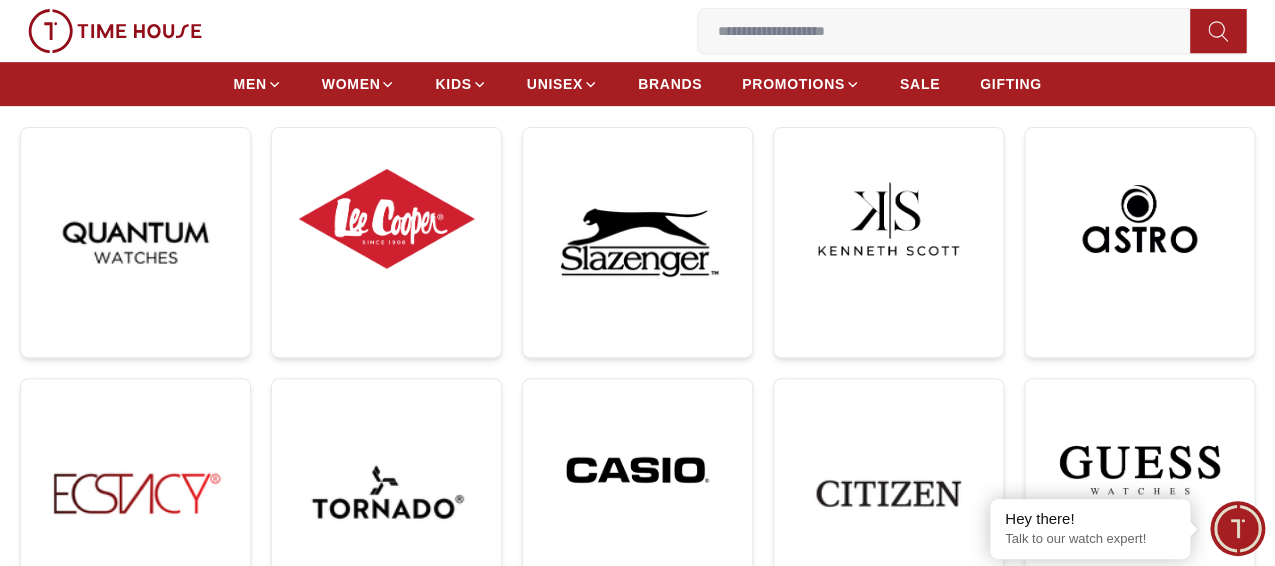 click at bounding box center (888, 721) 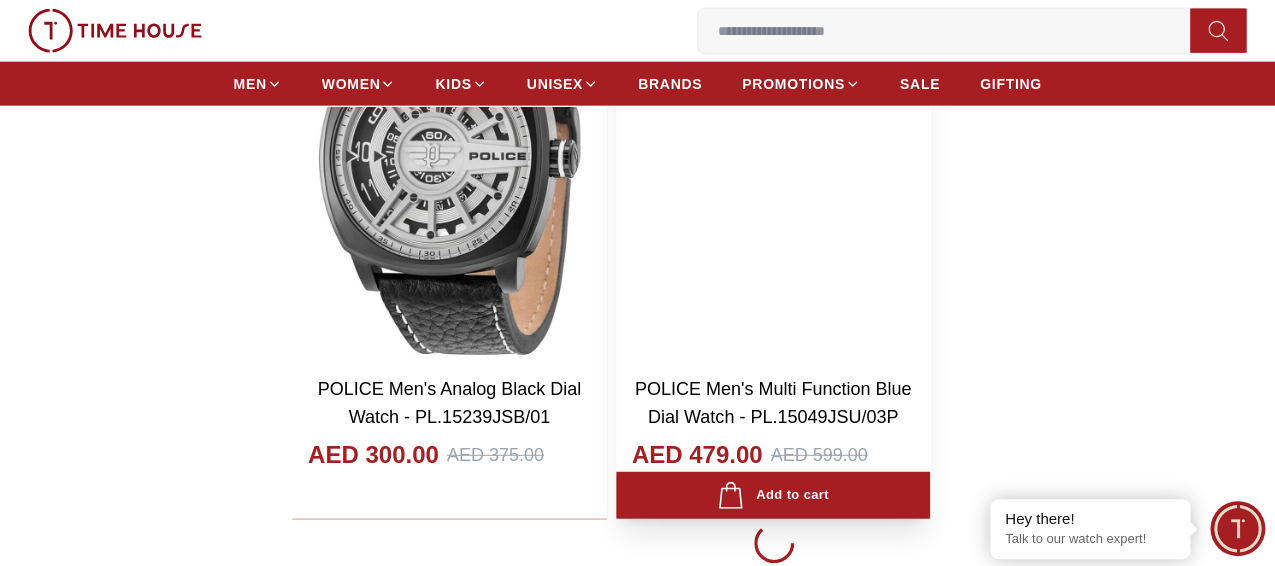 scroll, scrollTop: 4400, scrollLeft: 0, axis: vertical 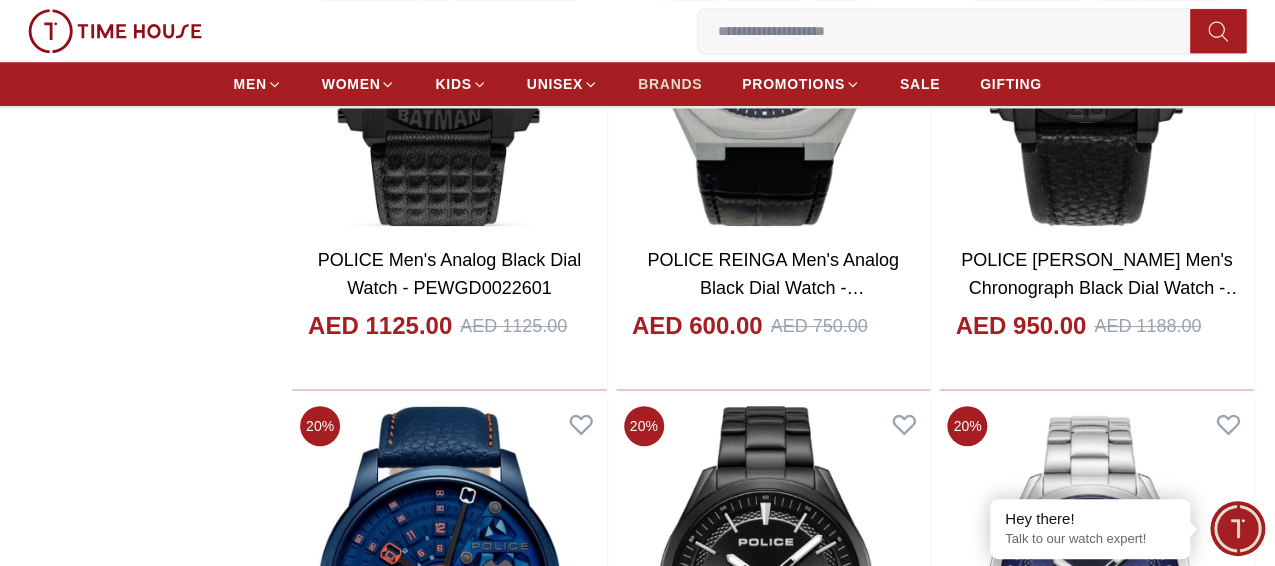 click on "BRANDS" at bounding box center (670, 84) 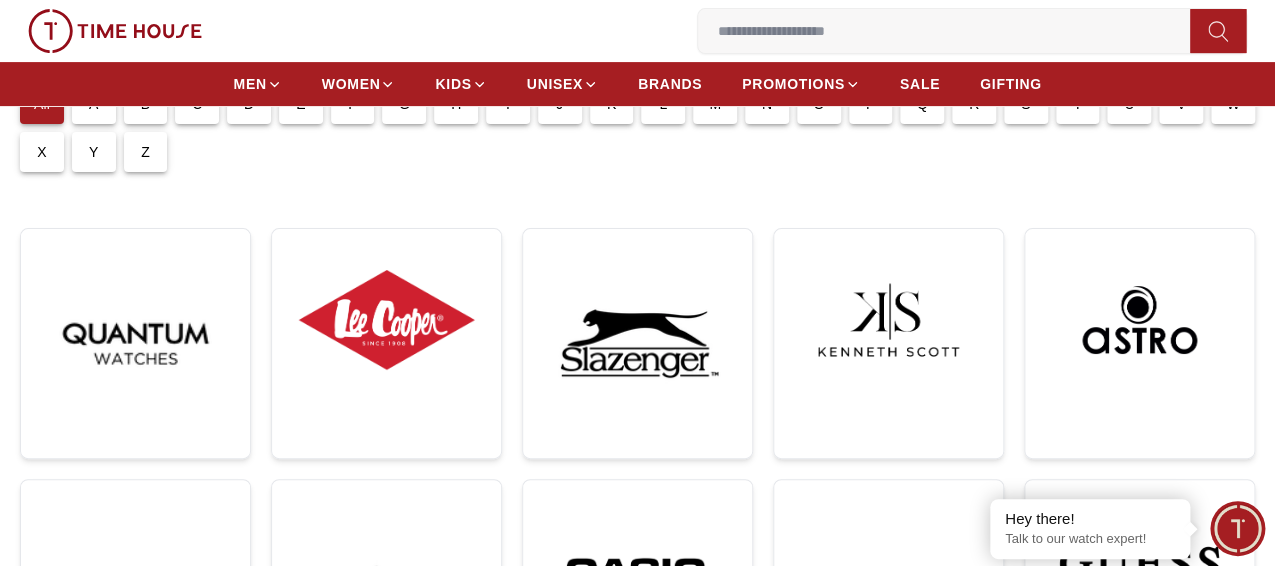 scroll, scrollTop: 200, scrollLeft: 0, axis: vertical 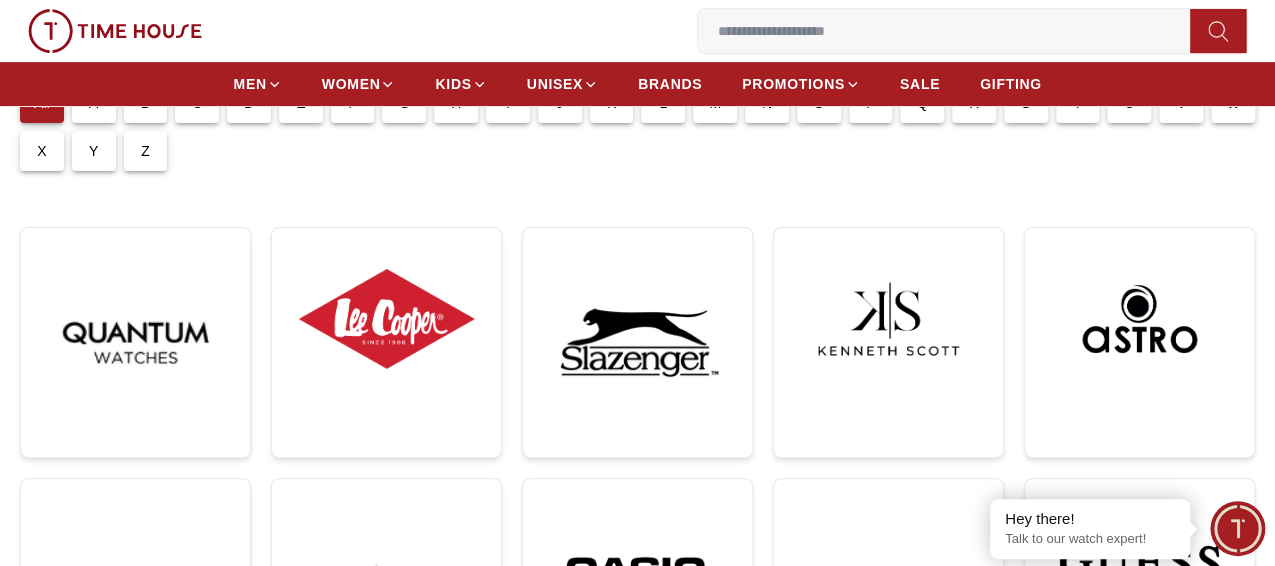 click at bounding box center (637, 821) 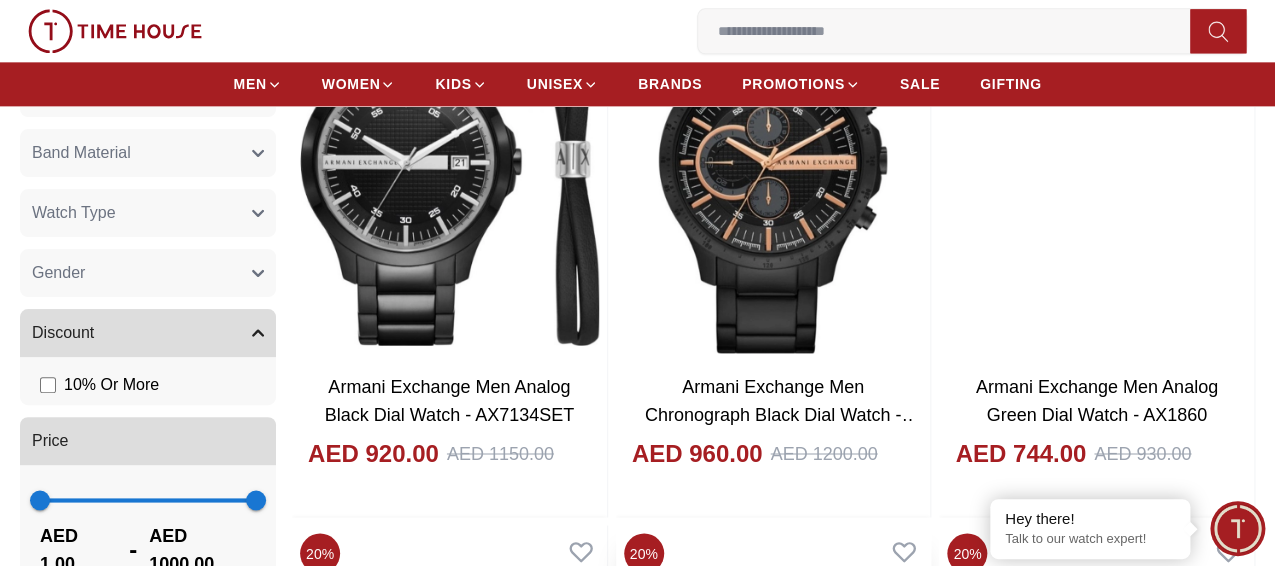 scroll, scrollTop: 800, scrollLeft: 0, axis: vertical 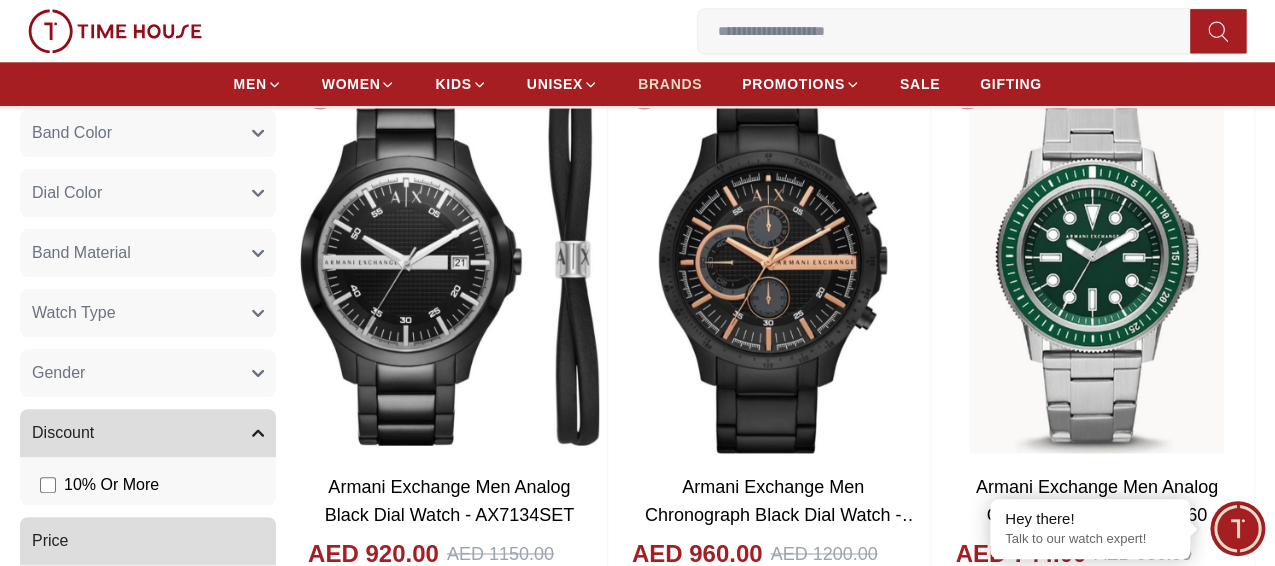 click on "BRANDS" at bounding box center (670, 84) 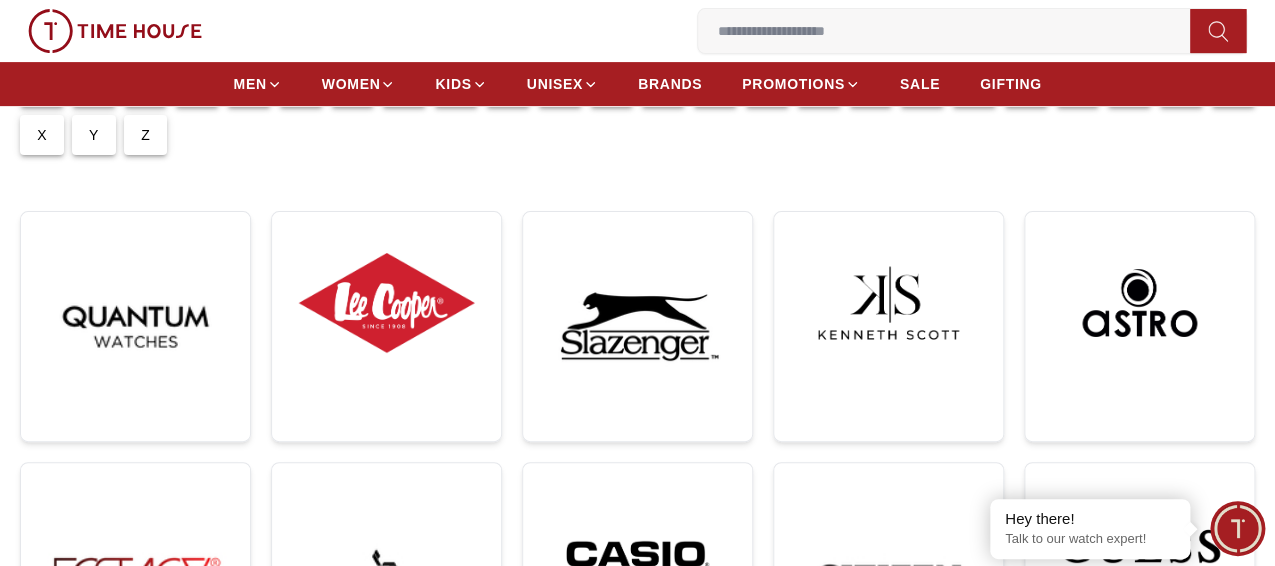 scroll, scrollTop: 300, scrollLeft: 0, axis: vertical 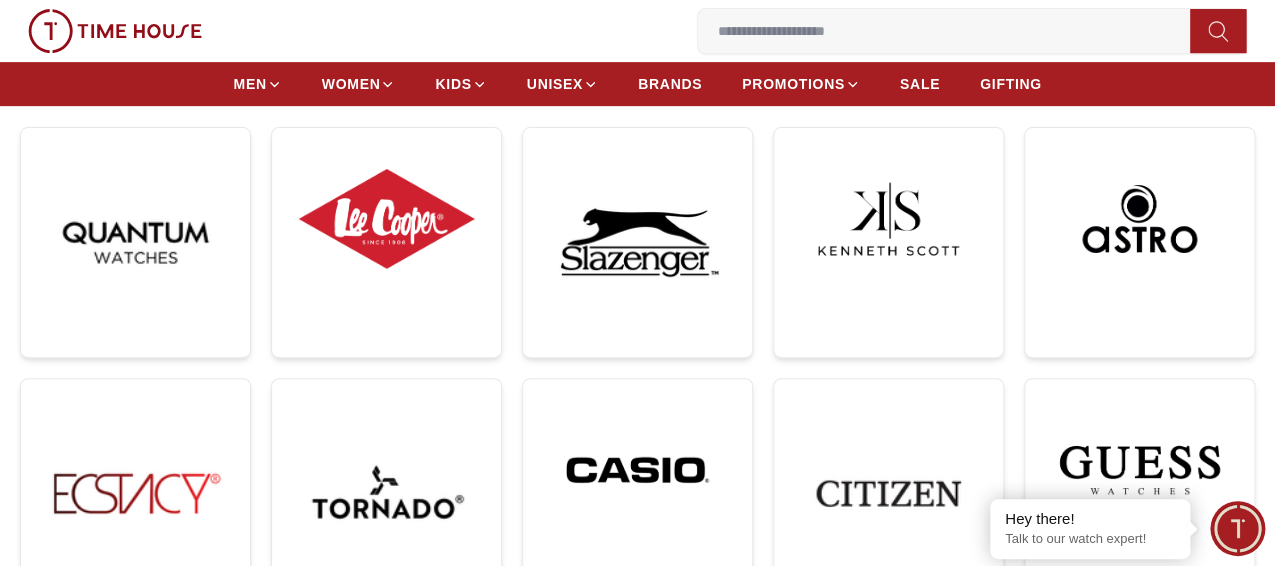 click at bounding box center [386, 1008] 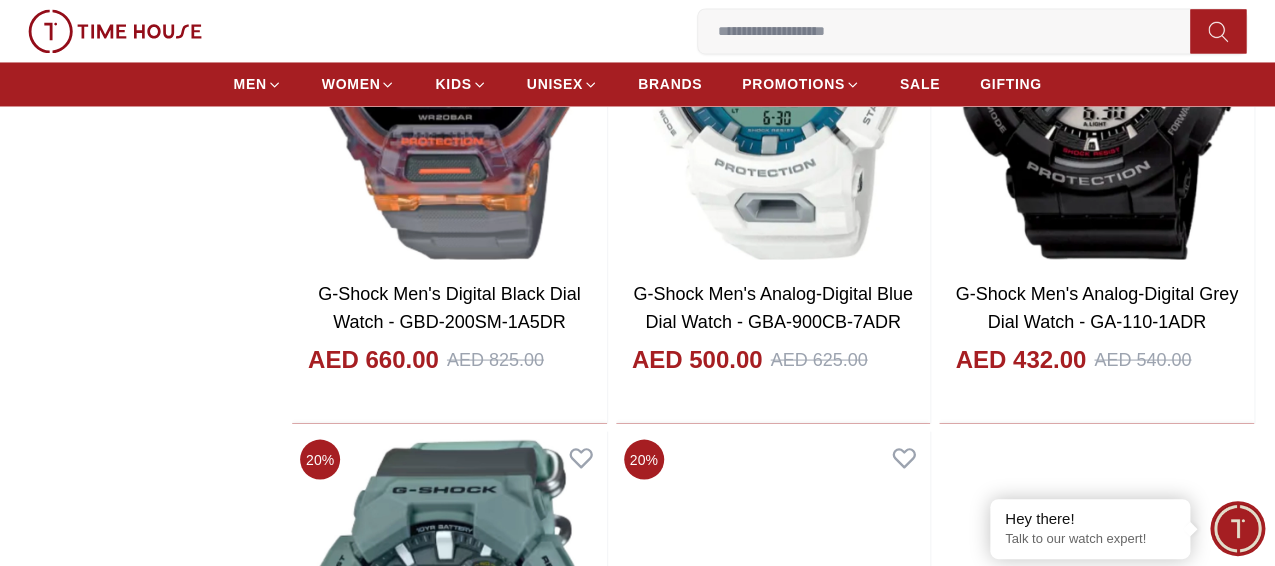 scroll, scrollTop: 3900, scrollLeft: 0, axis: vertical 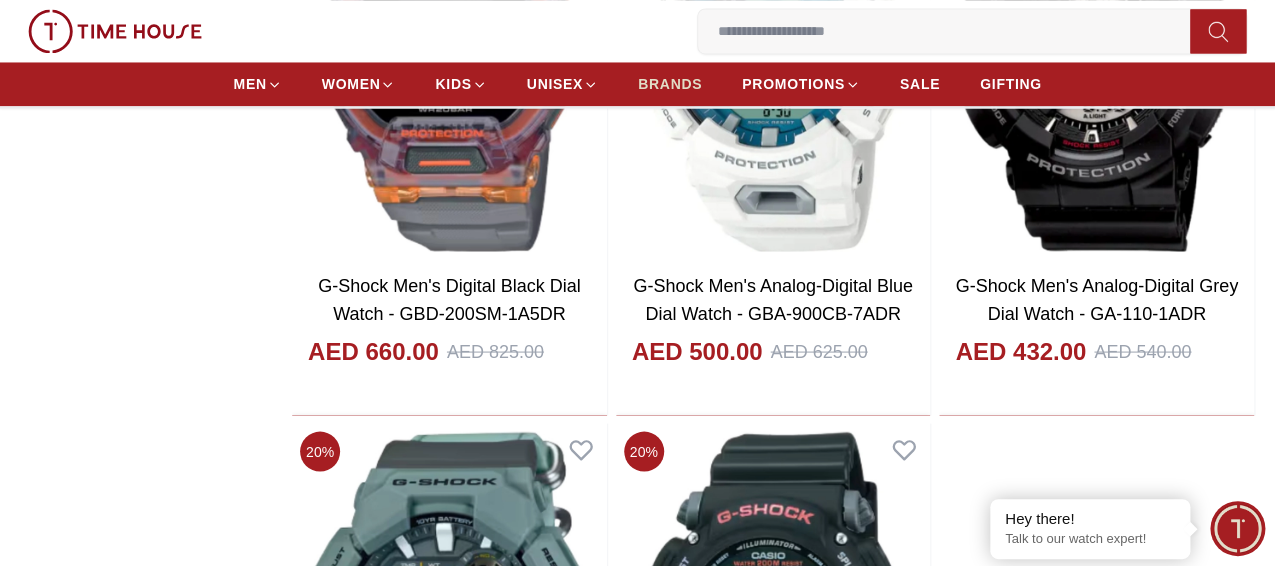 click on "BRANDS" at bounding box center [670, 84] 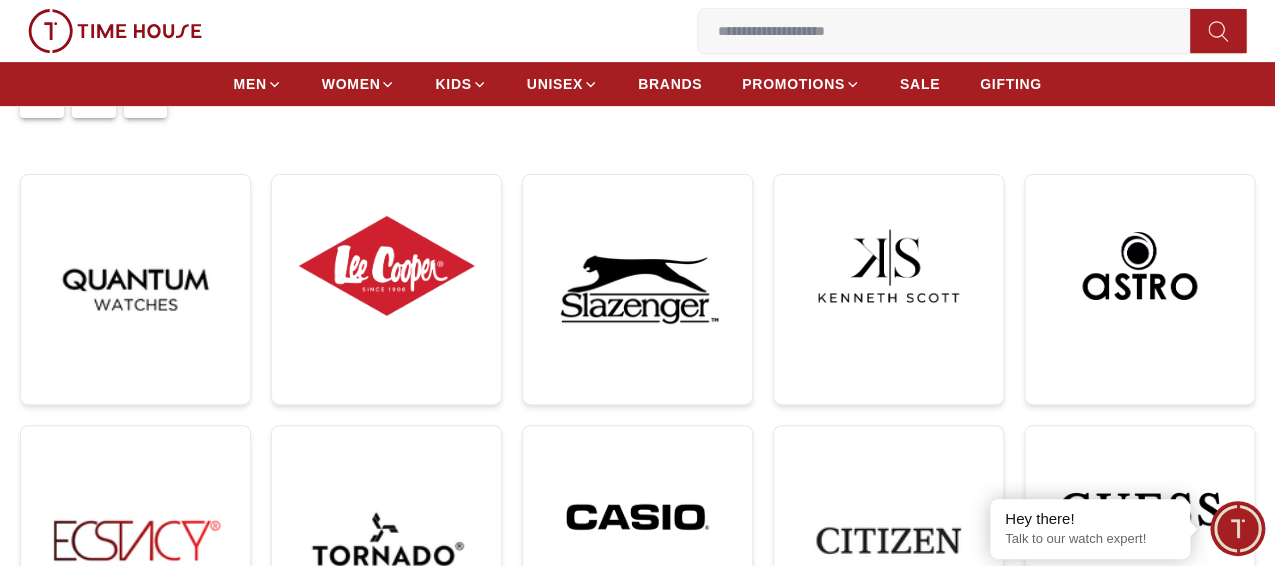 scroll, scrollTop: 300, scrollLeft: 0, axis: vertical 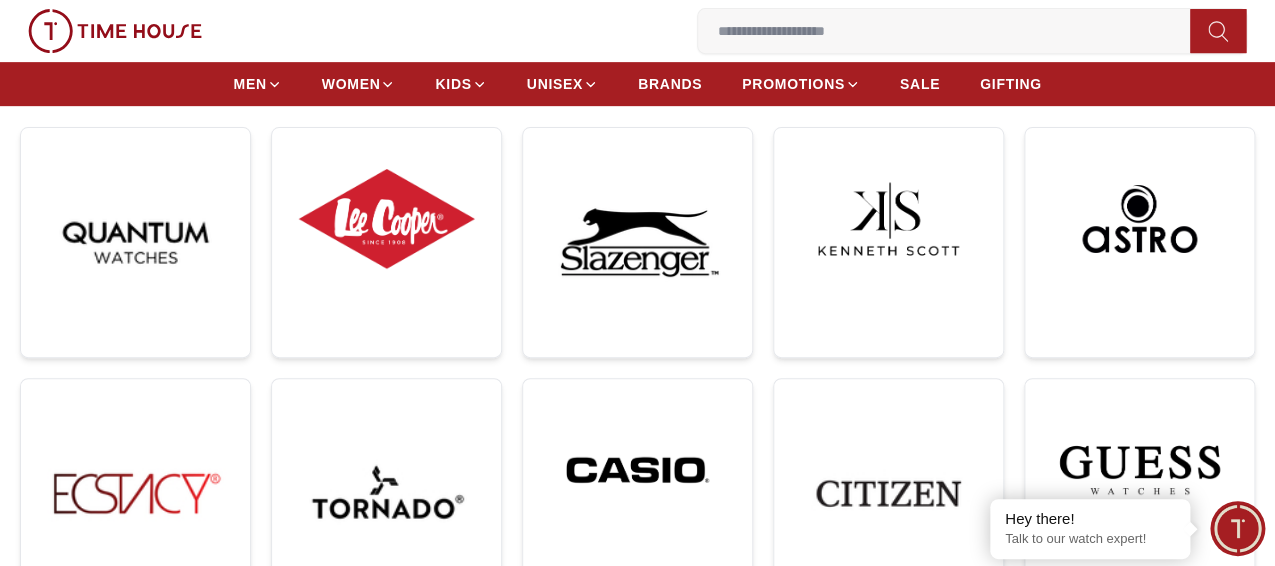 click at bounding box center (386, 721) 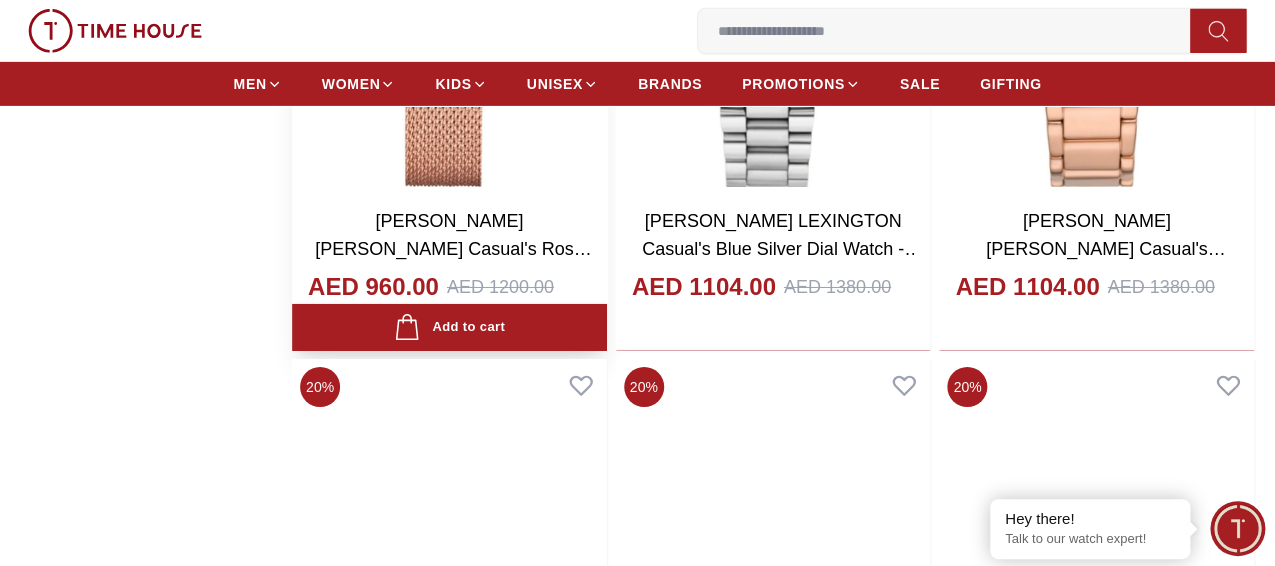 scroll, scrollTop: 2300, scrollLeft: 0, axis: vertical 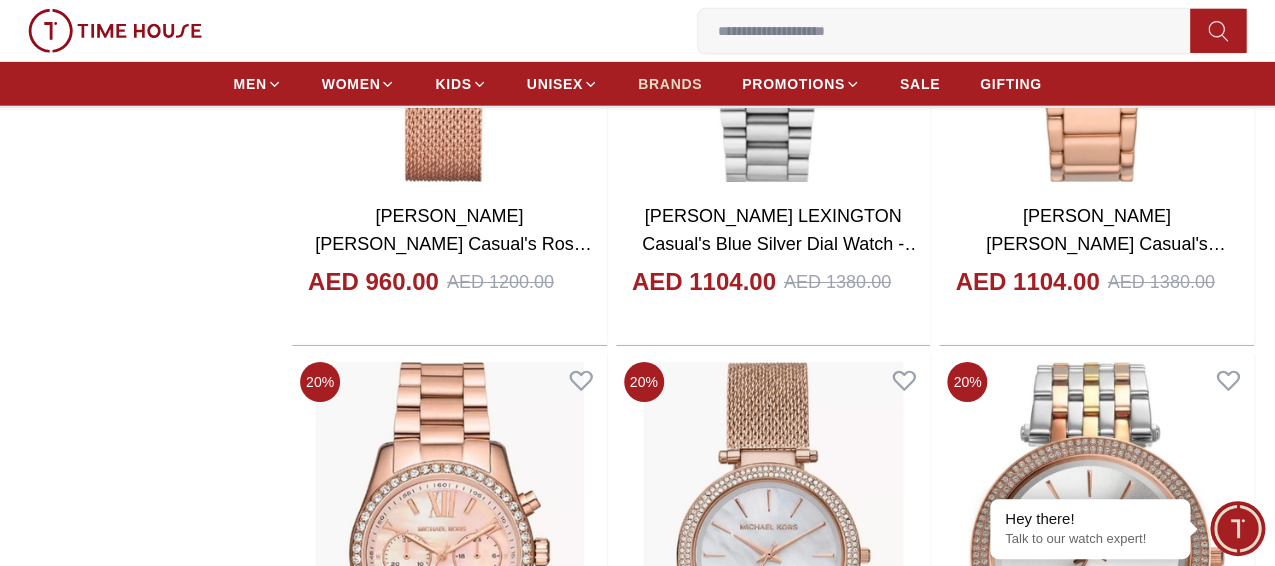 click on "BRANDS" at bounding box center [670, 84] 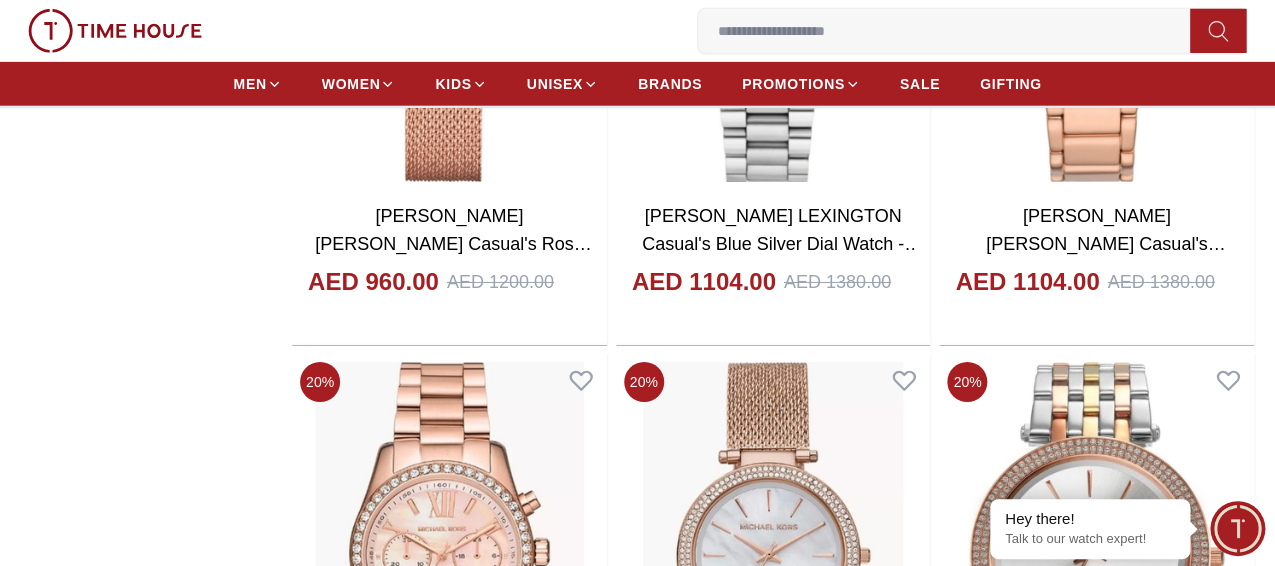 scroll, scrollTop: 0, scrollLeft: 0, axis: both 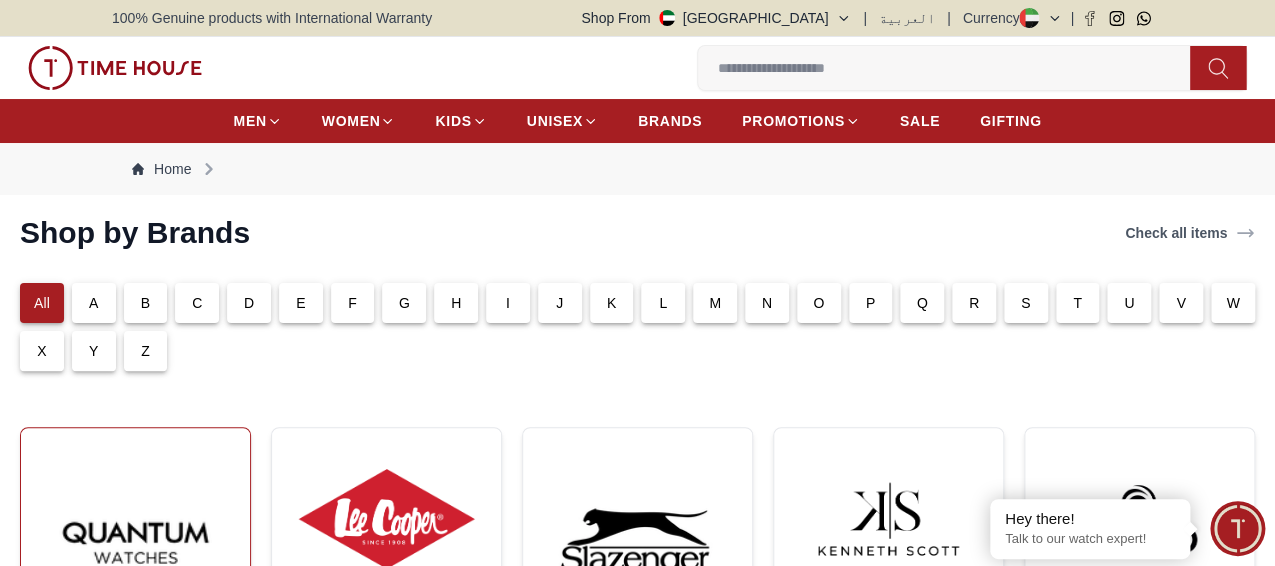 click at bounding box center [135, 542] 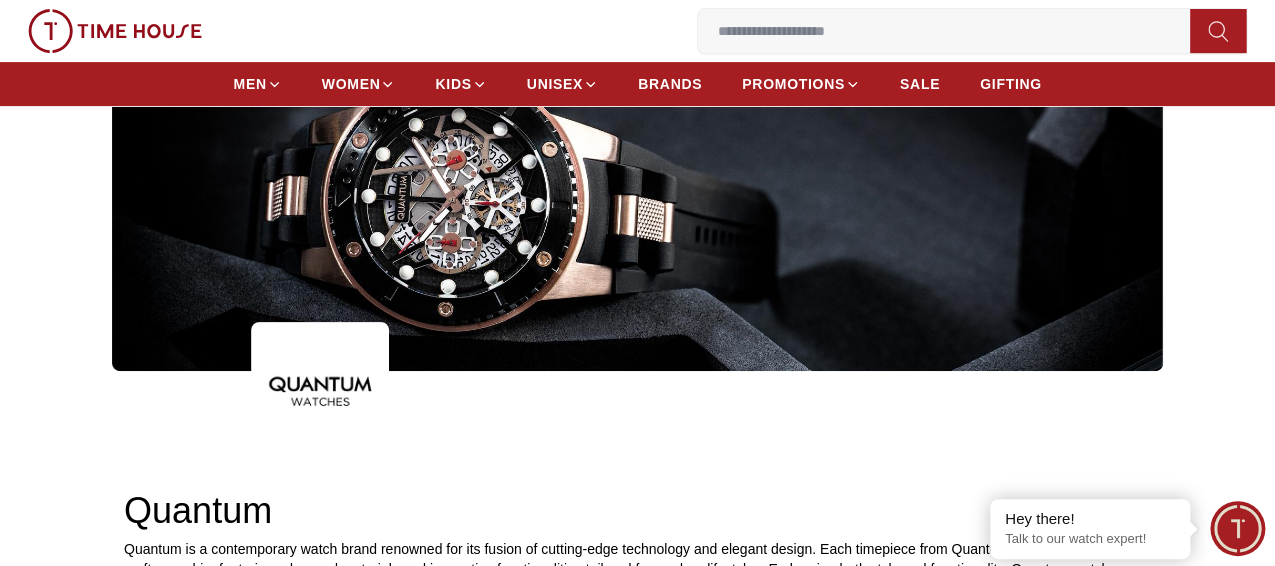 scroll, scrollTop: 100, scrollLeft: 0, axis: vertical 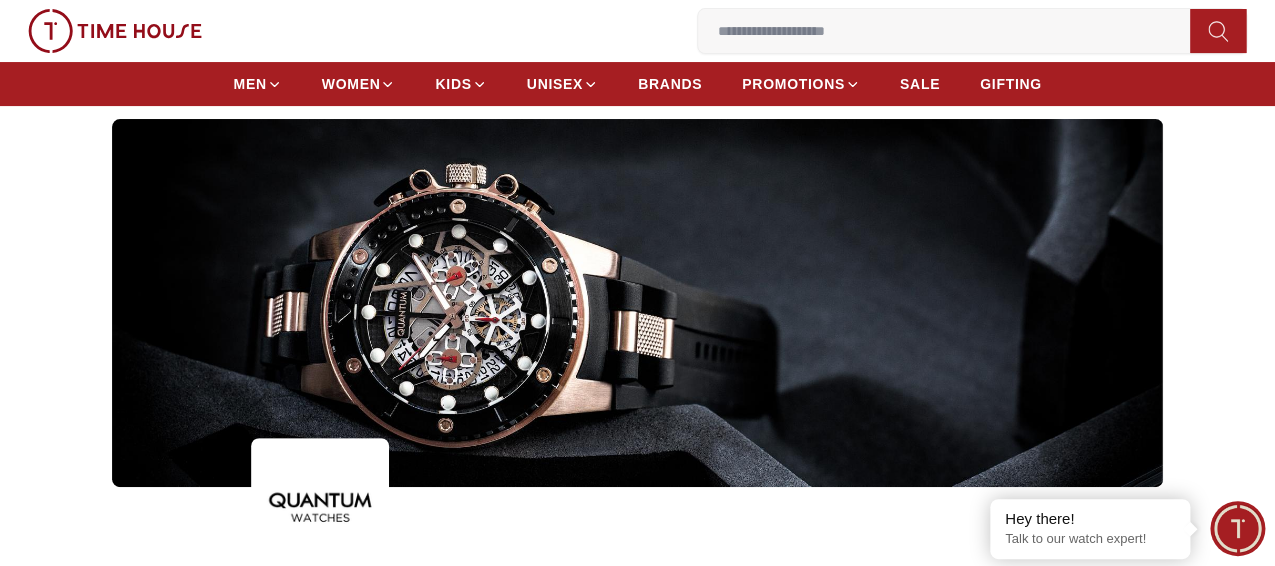 click at bounding box center (637, 303) 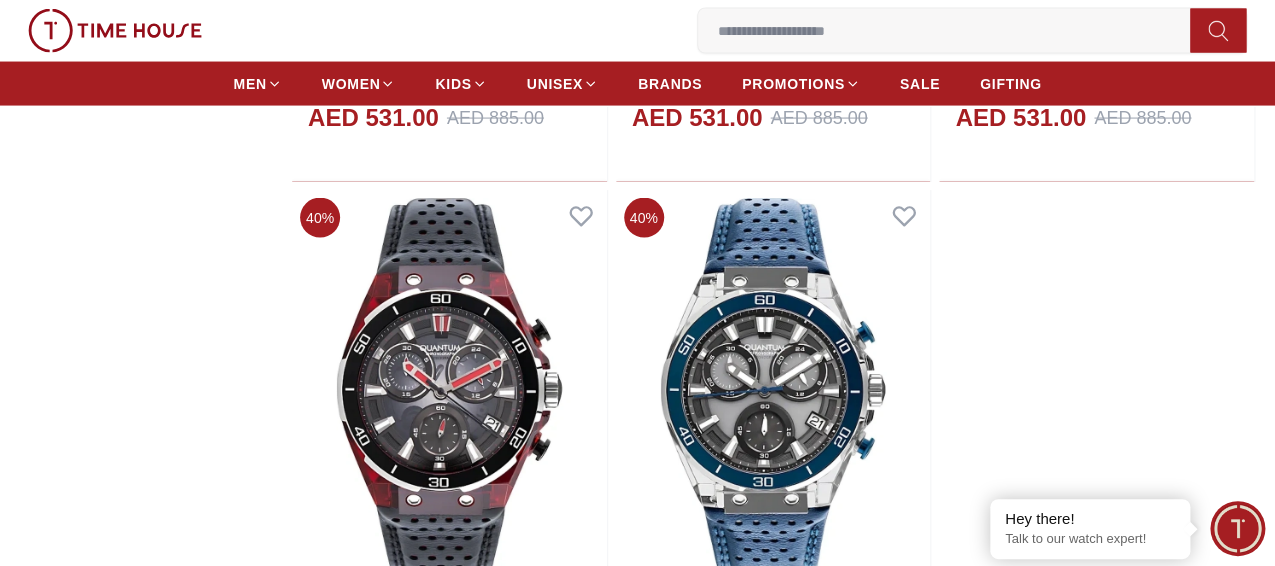 scroll, scrollTop: 4100, scrollLeft: 0, axis: vertical 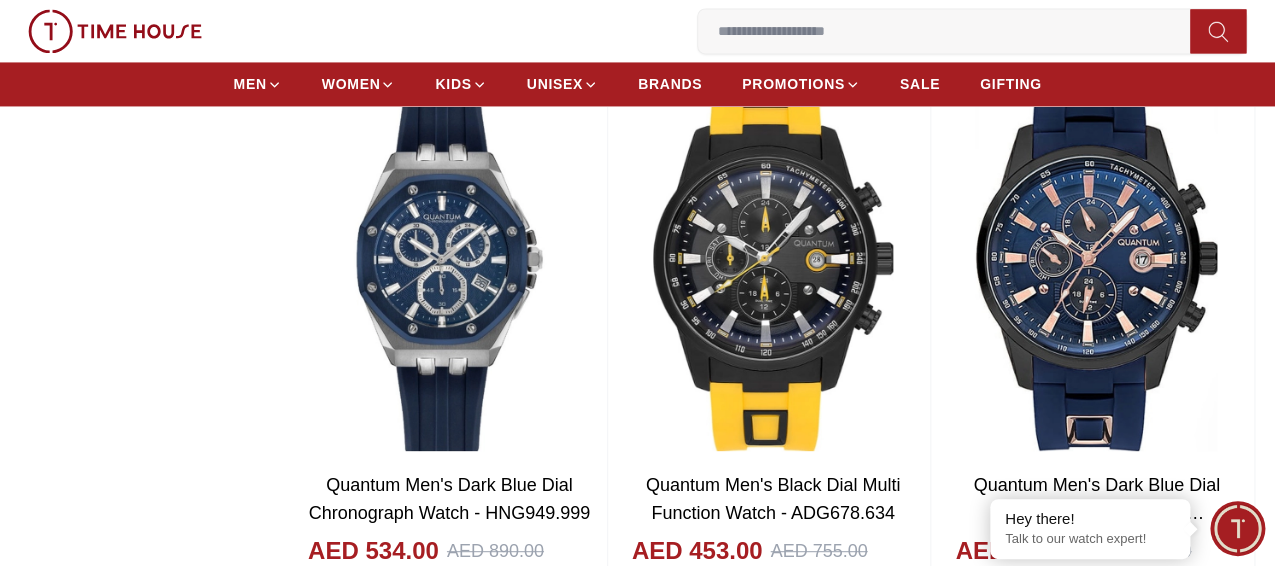 click at bounding box center (1096, 823) 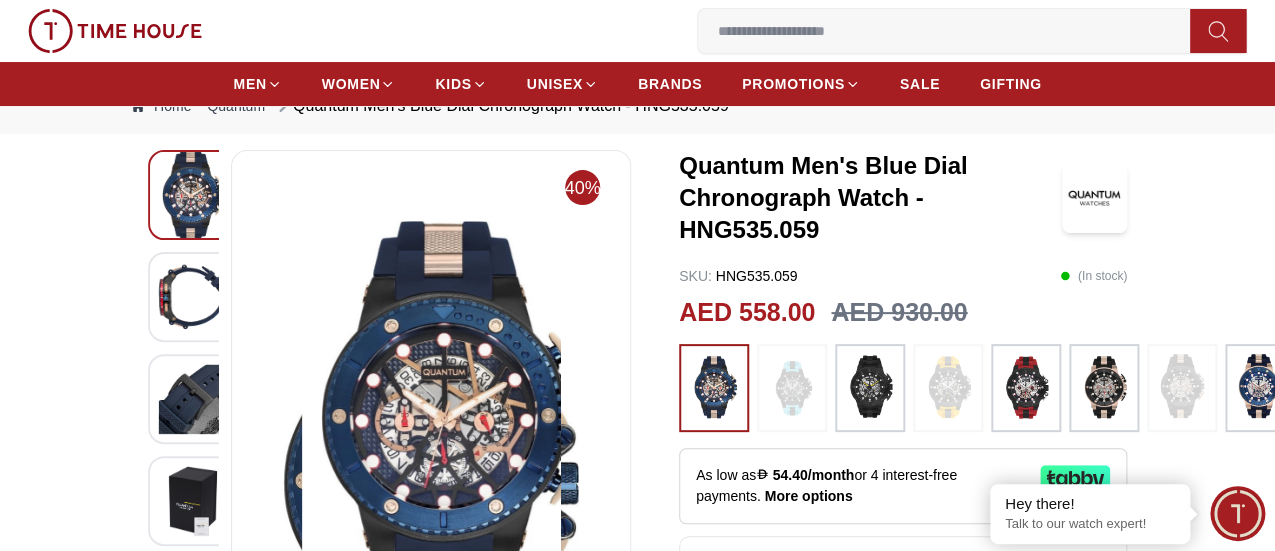 scroll, scrollTop: 200, scrollLeft: 0, axis: vertical 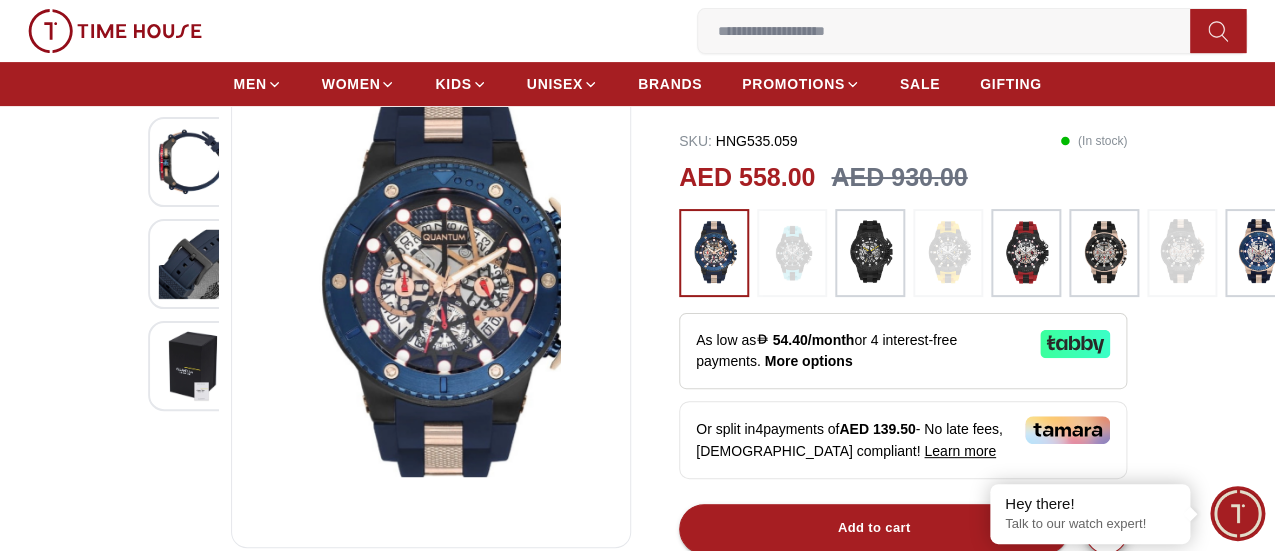 click at bounding box center (193, 162) 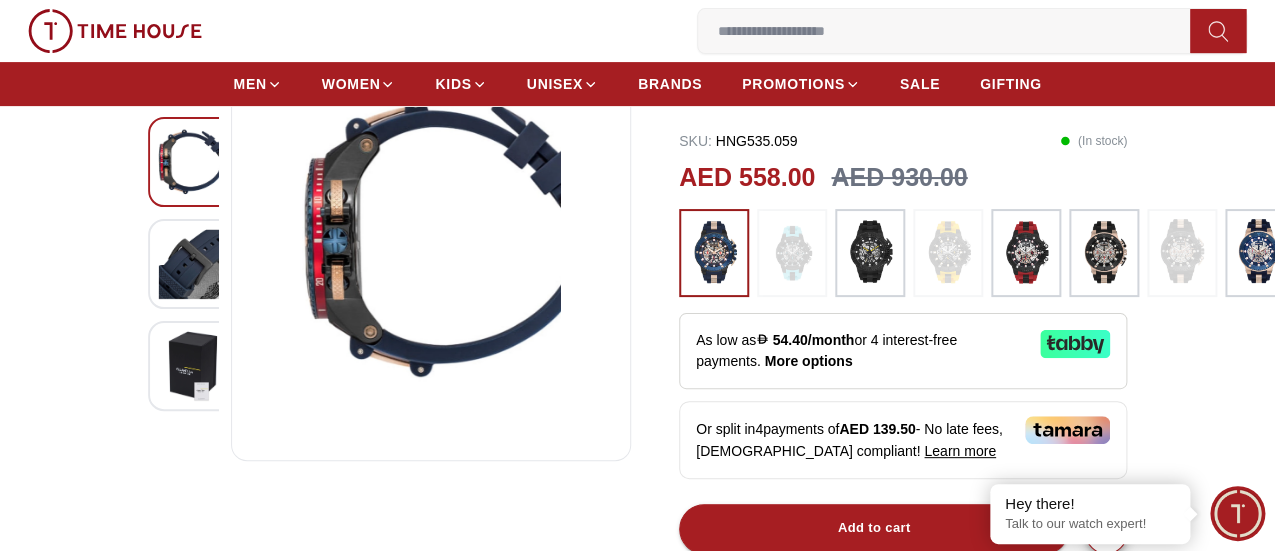 scroll, scrollTop: 100, scrollLeft: 0, axis: vertical 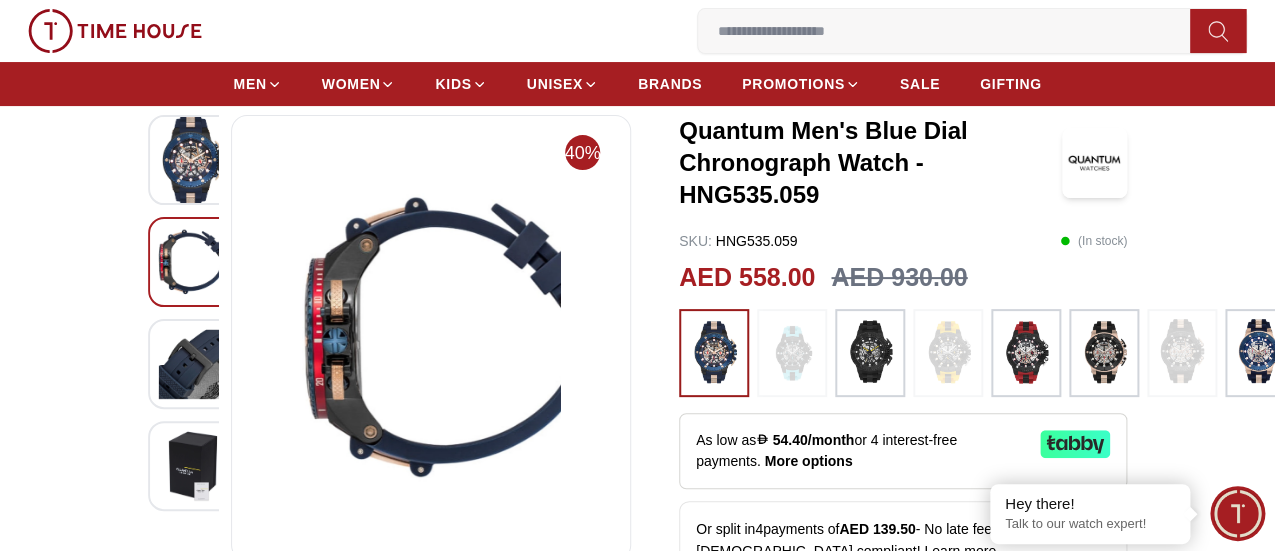 click at bounding box center (193, 160) 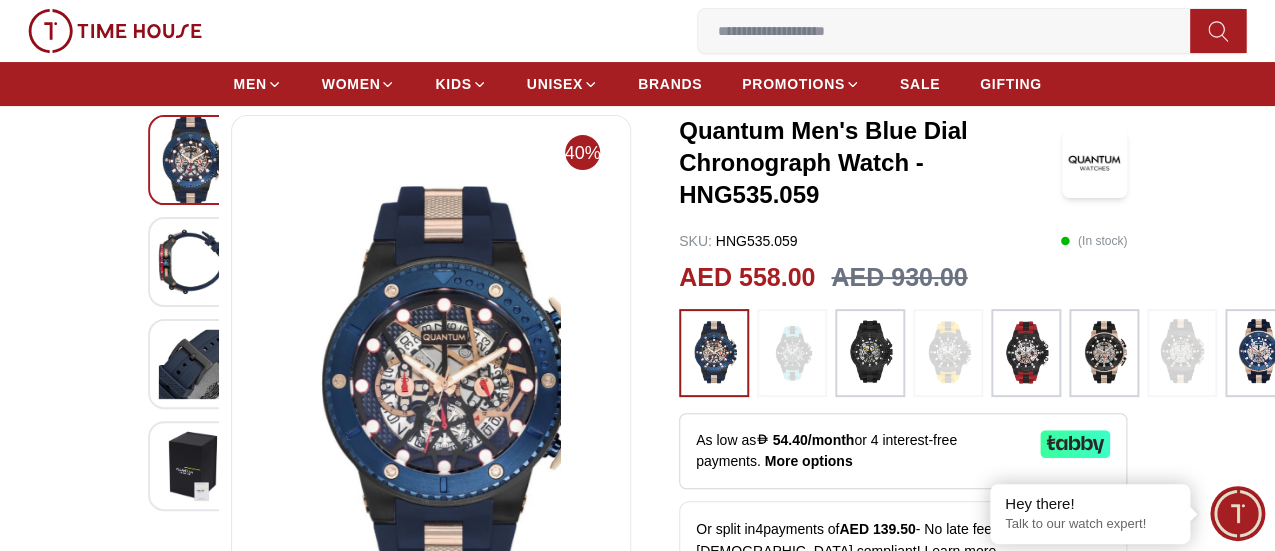 click at bounding box center [870, 353] 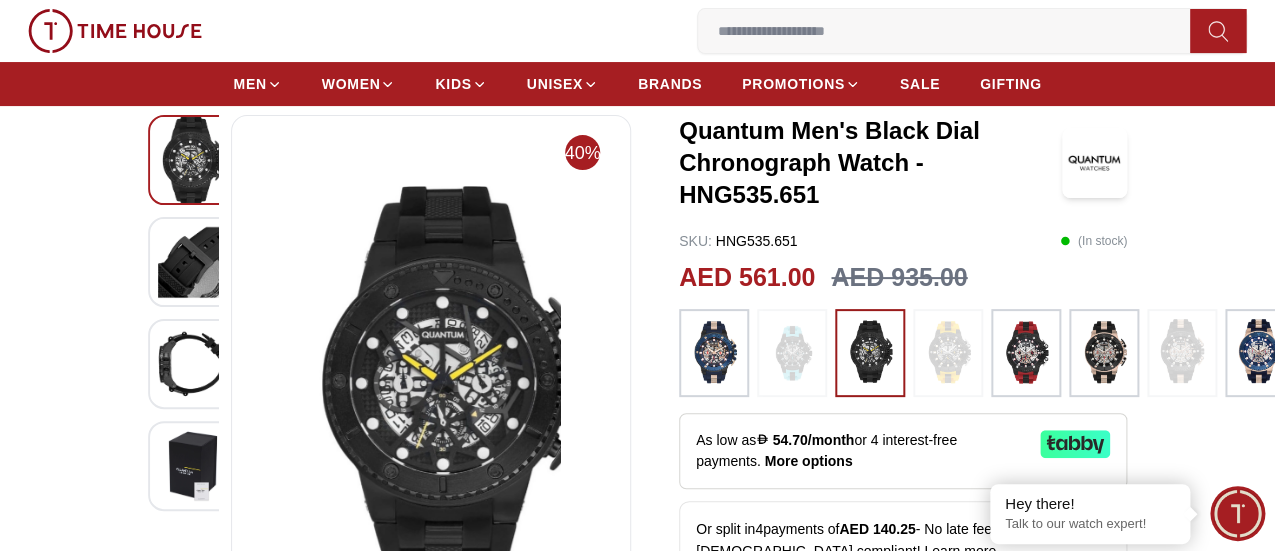 scroll, scrollTop: 200, scrollLeft: 0, axis: vertical 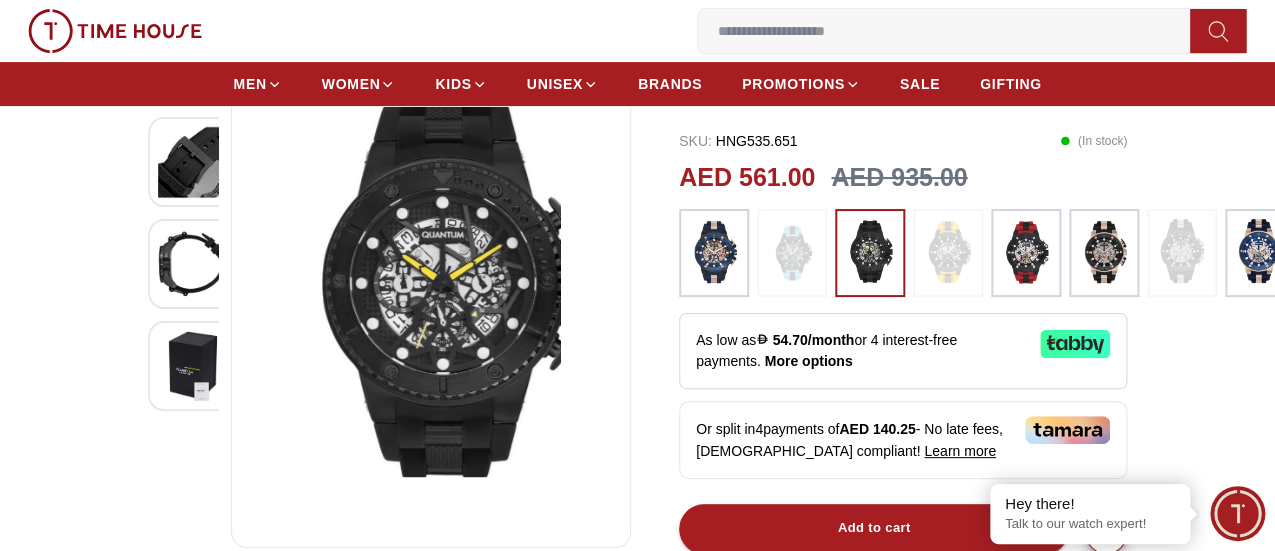 click at bounding box center (1026, 253) 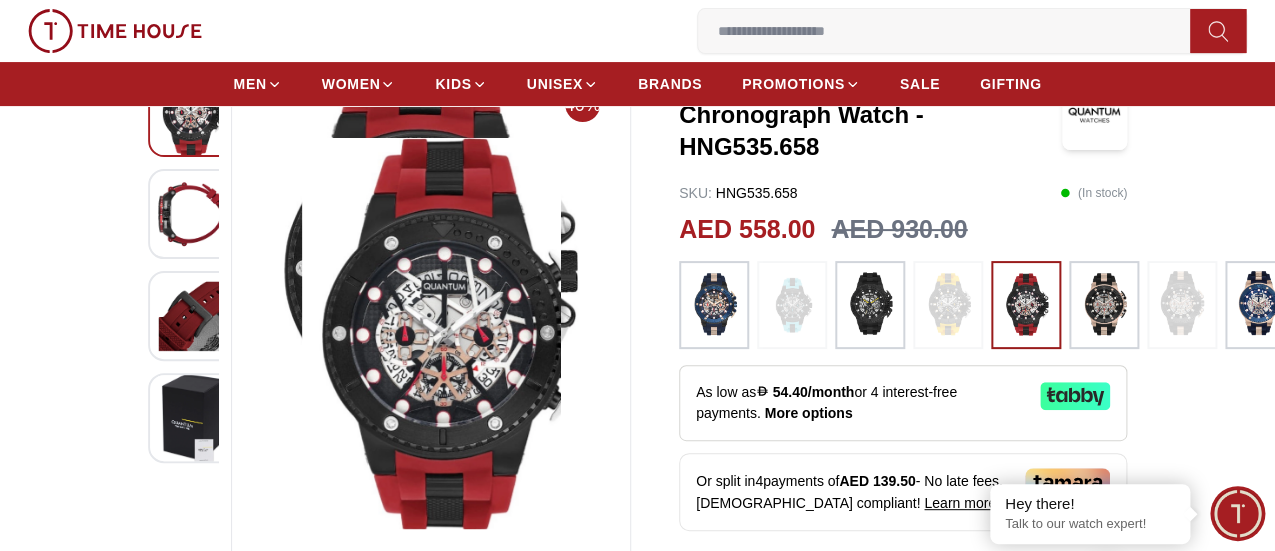 scroll, scrollTop: 100, scrollLeft: 0, axis: vertical 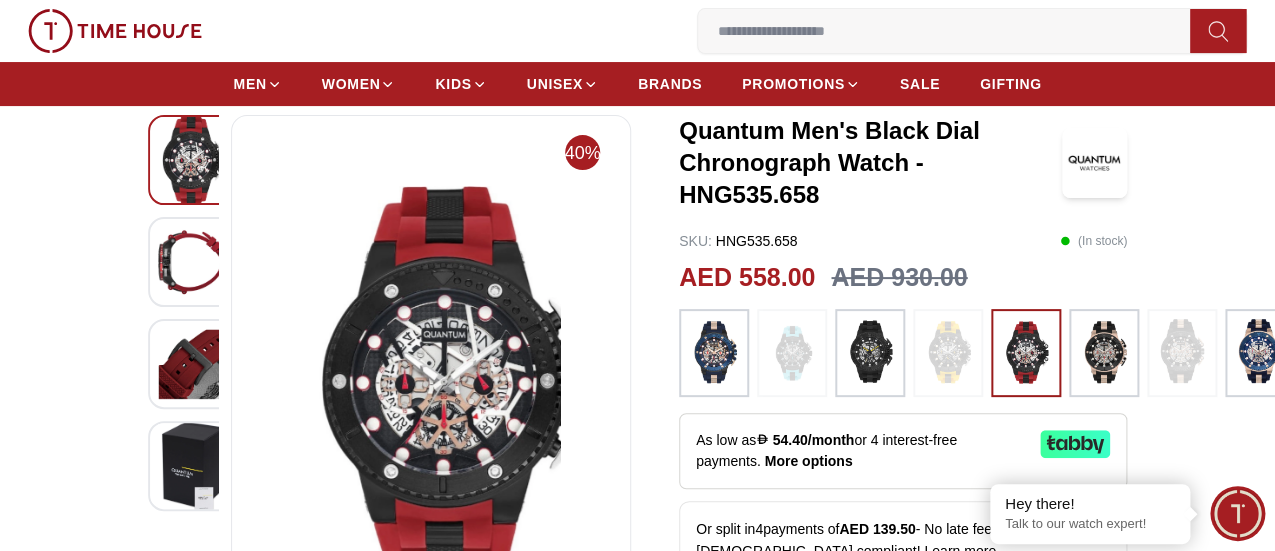 click at bounding box center [193, 262] 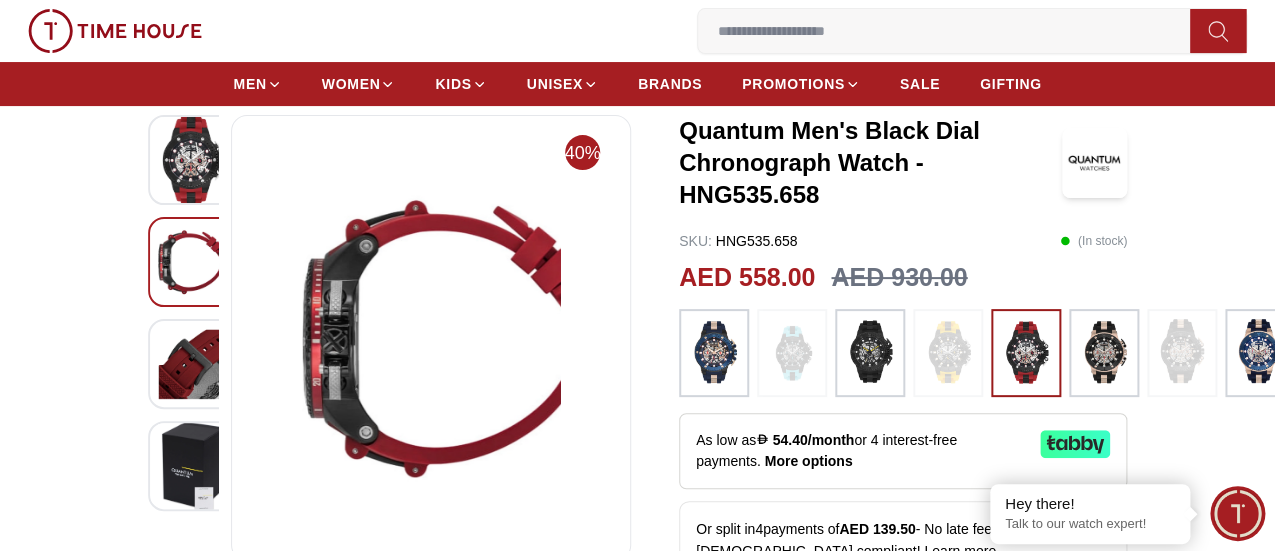 click at bounding box center (193, 364) 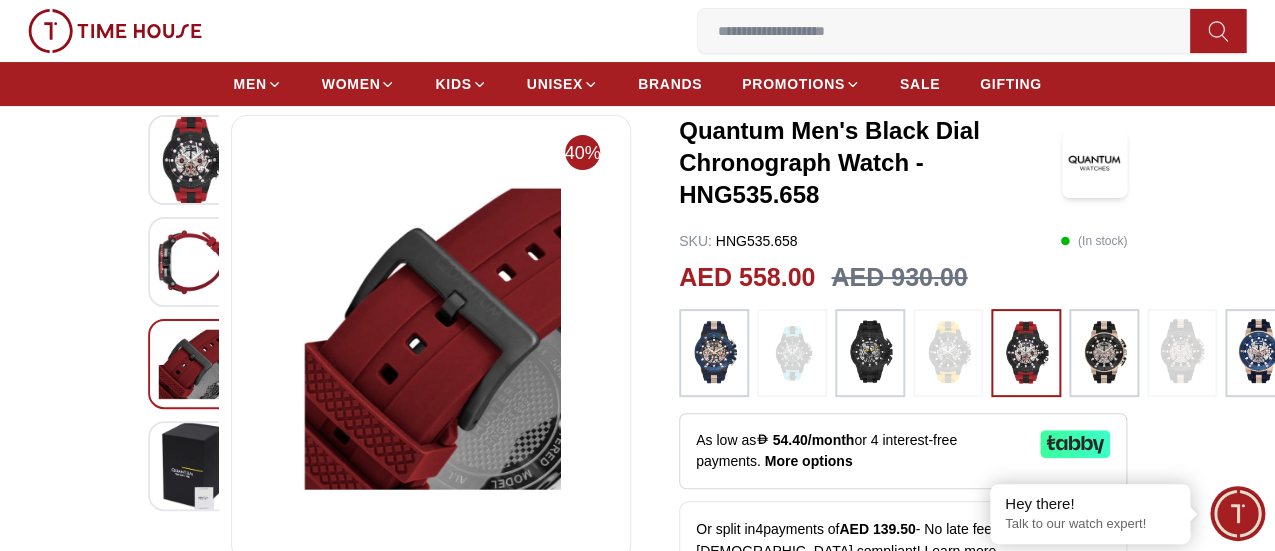 click at bounding box center [193, 160] 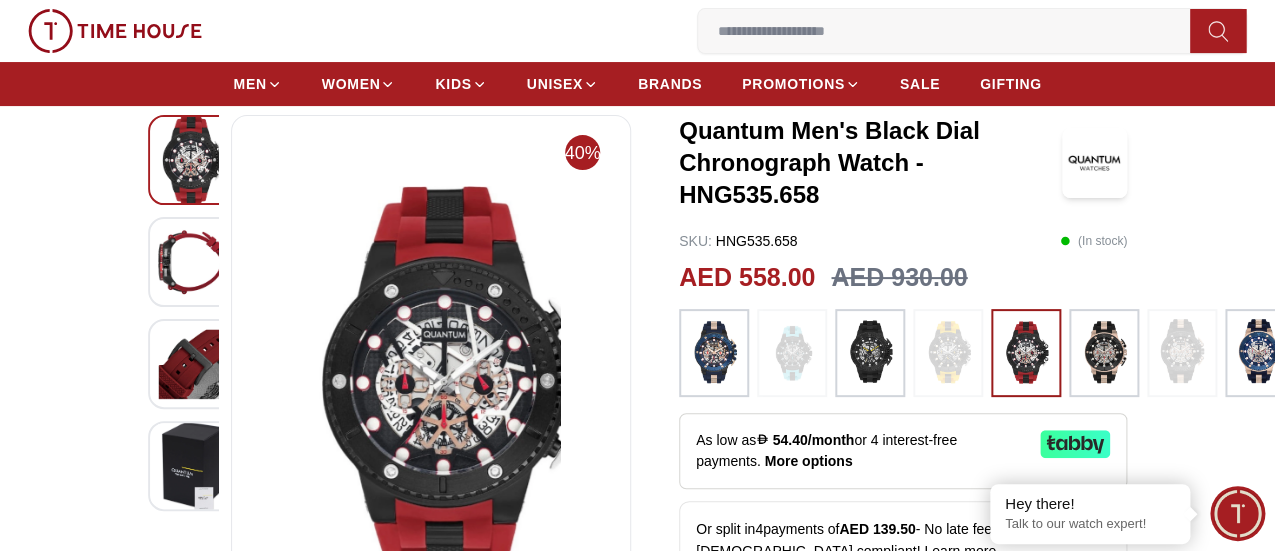 click at bounding box center (1104, 353) 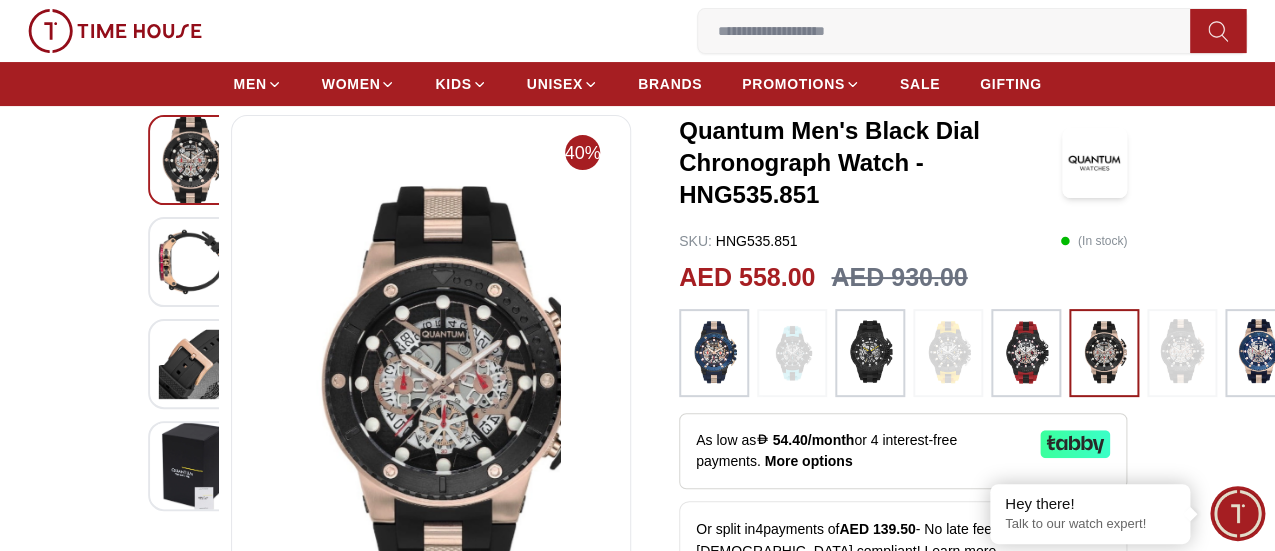 click at bounding box center (1260, 351) 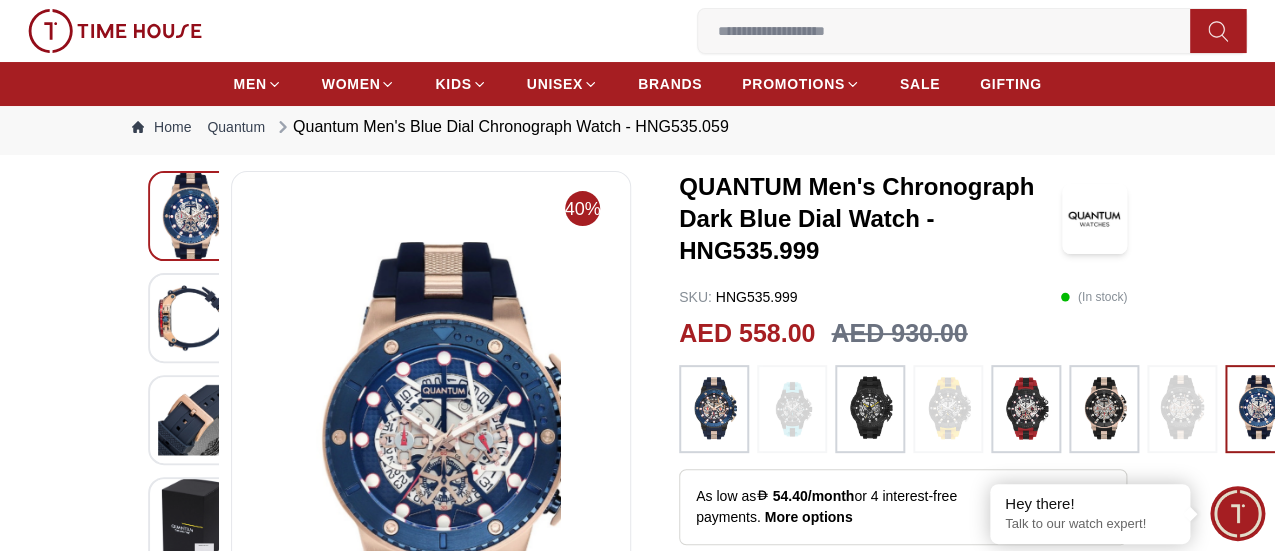 scroll, scrollTop: 0, scrollLeft: 0, axis: both 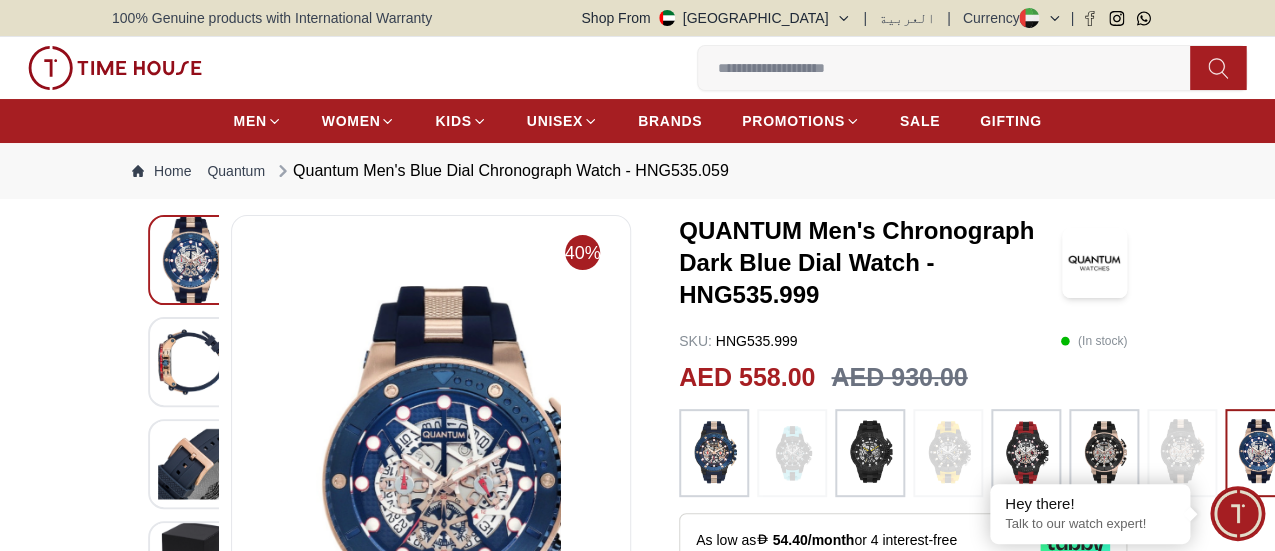 click 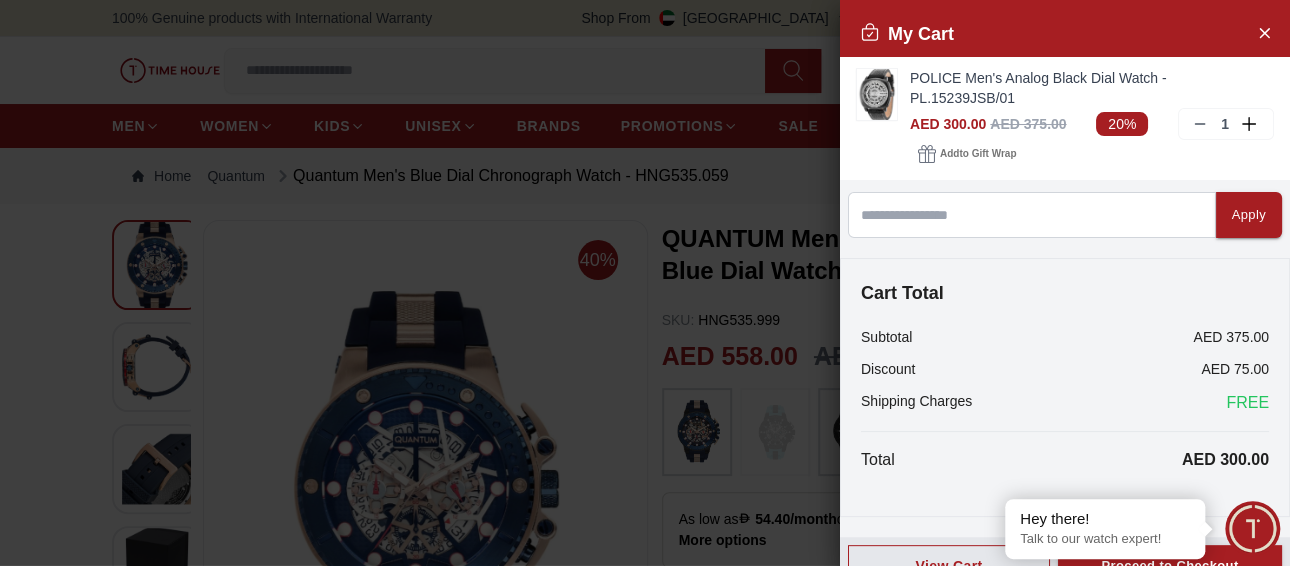 click at bounding box center (645, 283) 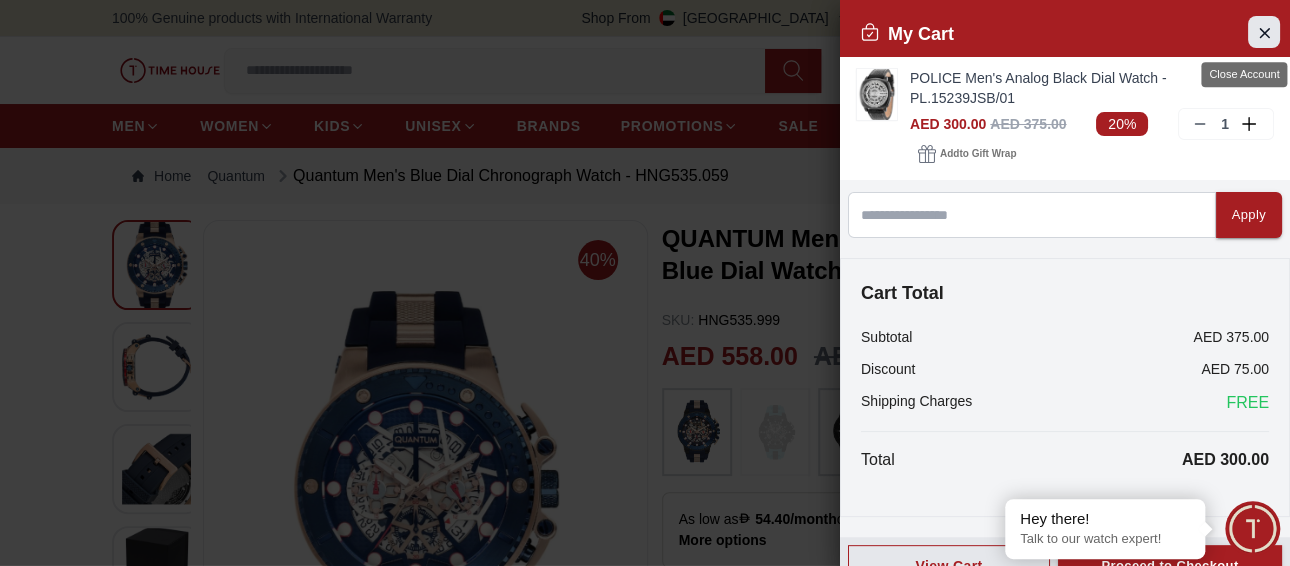 click 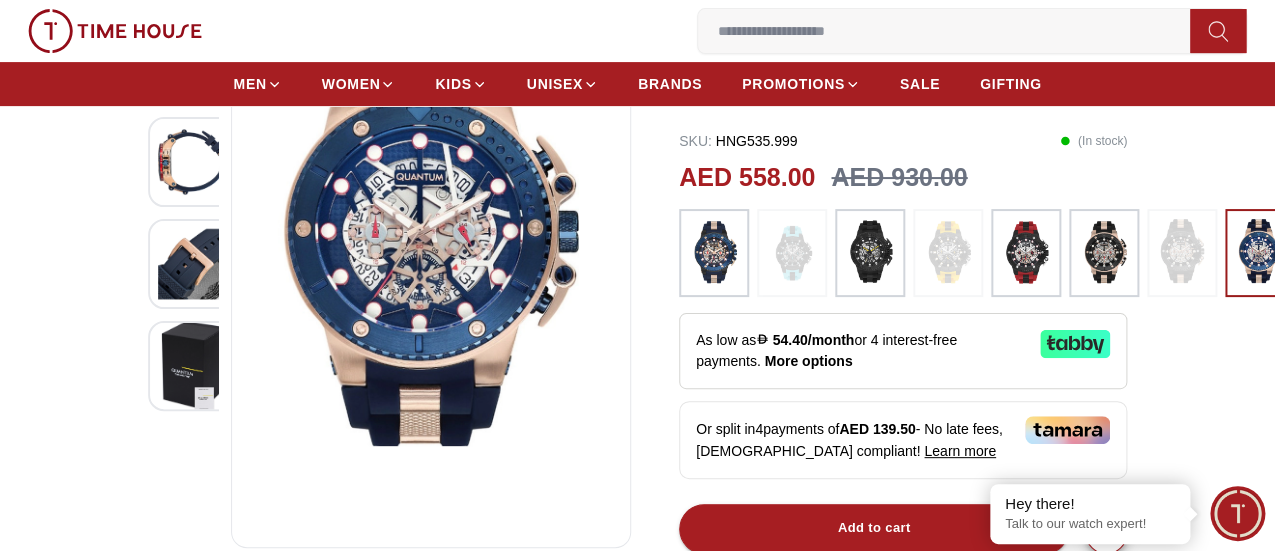 scroll, scrollTop: 100, scrollLeft: 0, axis: vertical 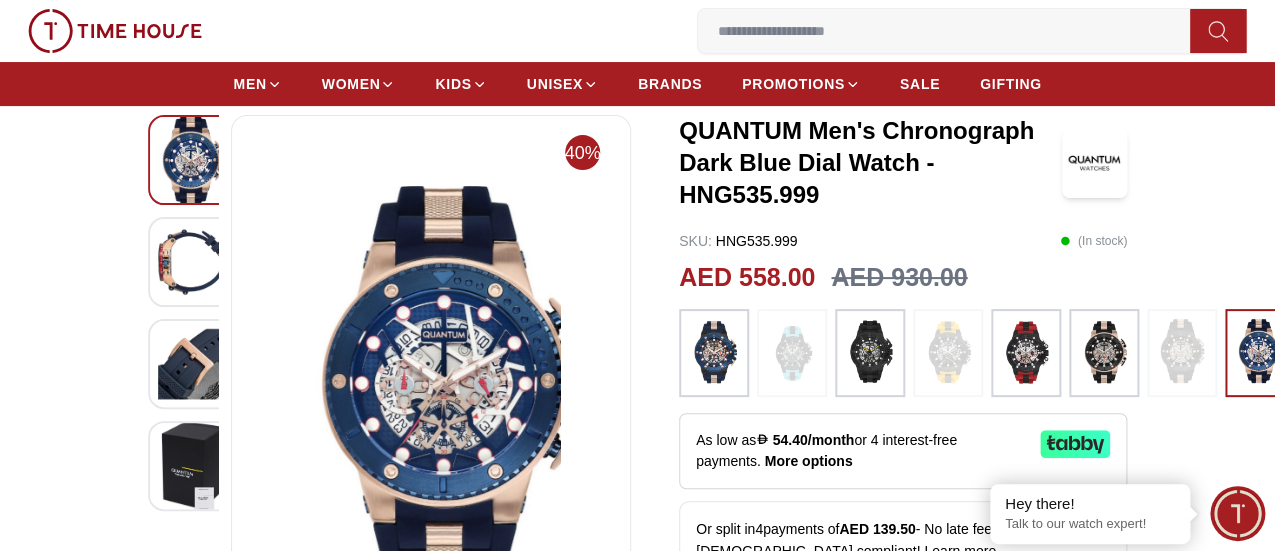 click at bounding box center [193, 262] 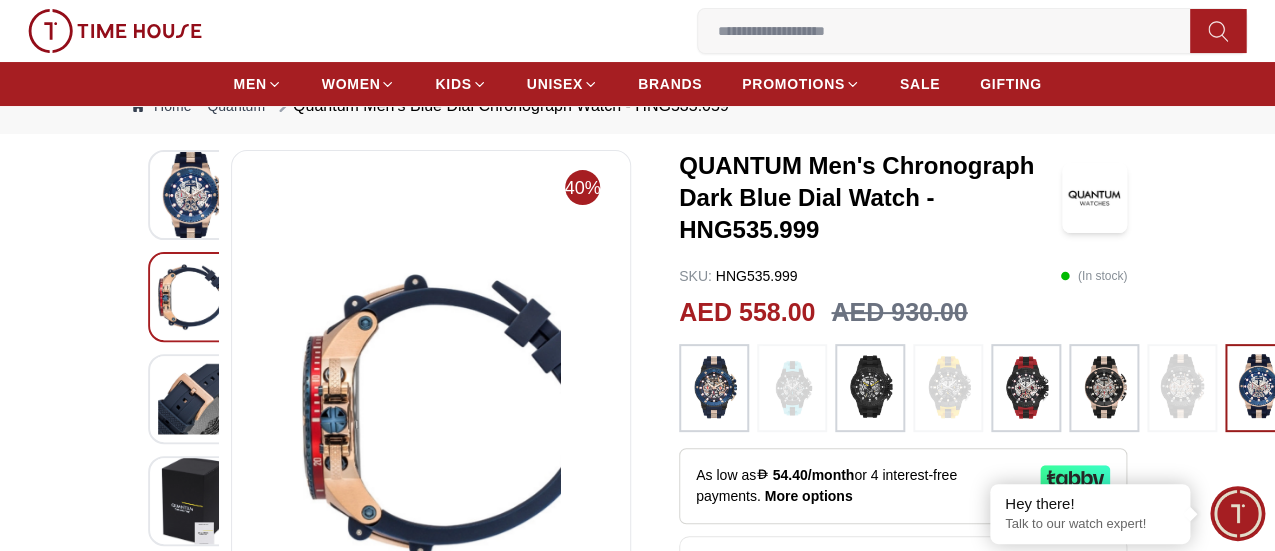 scroll, scrollTop: 100, scrollLeft: 0, axis: vertical 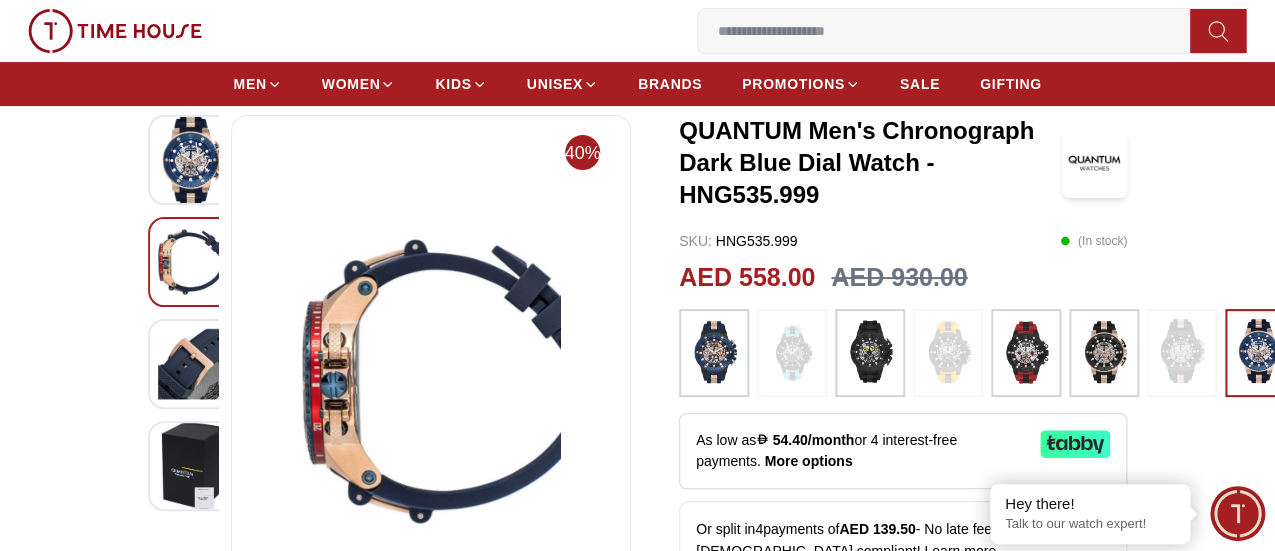 click at bounding box center [193, 364] 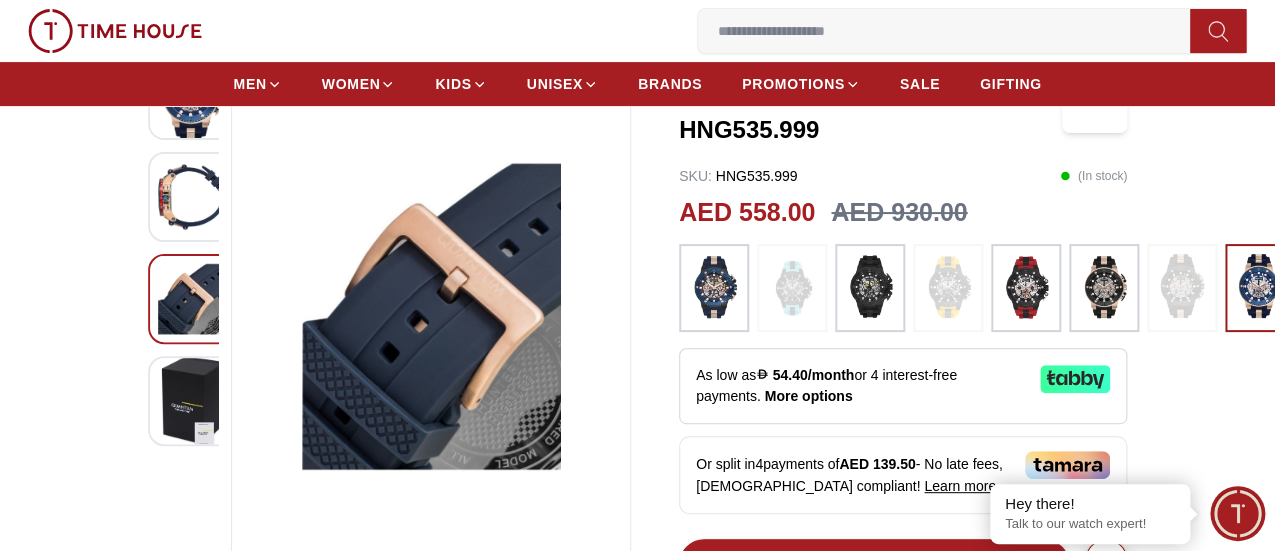 scroll, scrollTop: 200, scrollLeft: 0, axis: vertical 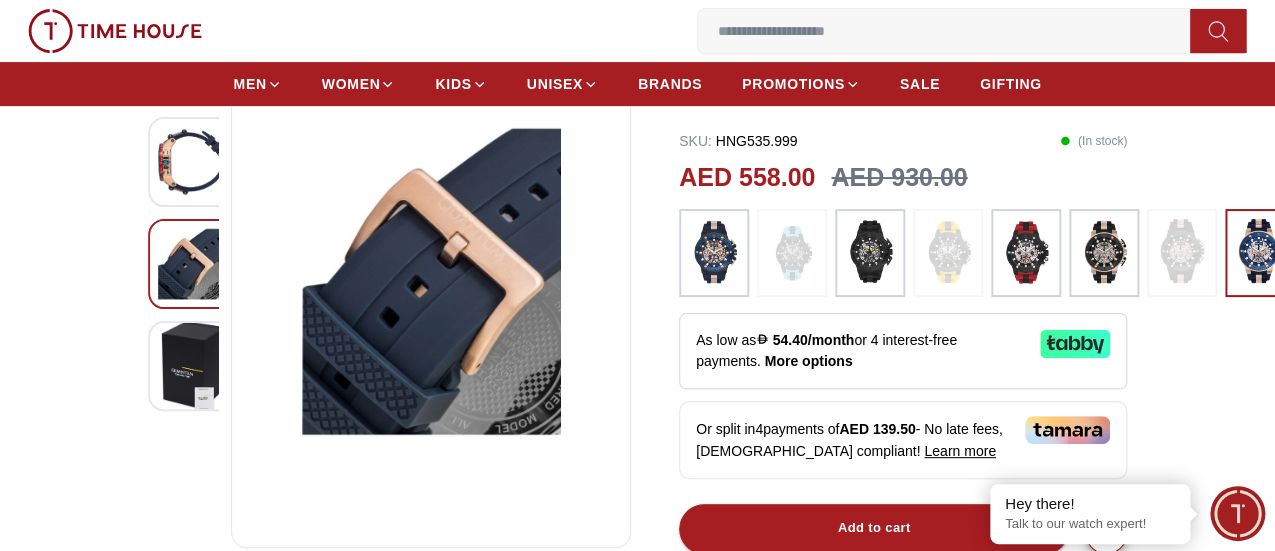click at bounding box center [193, 366] 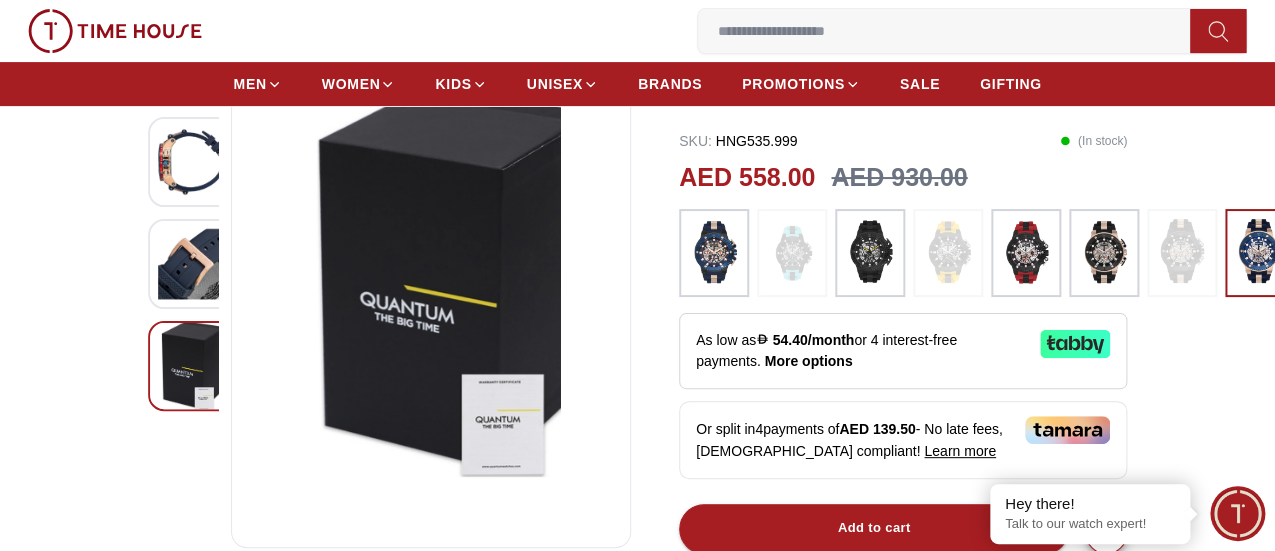 scroll, scrollTop: 100, scrollLeft: 0, axis: vertical 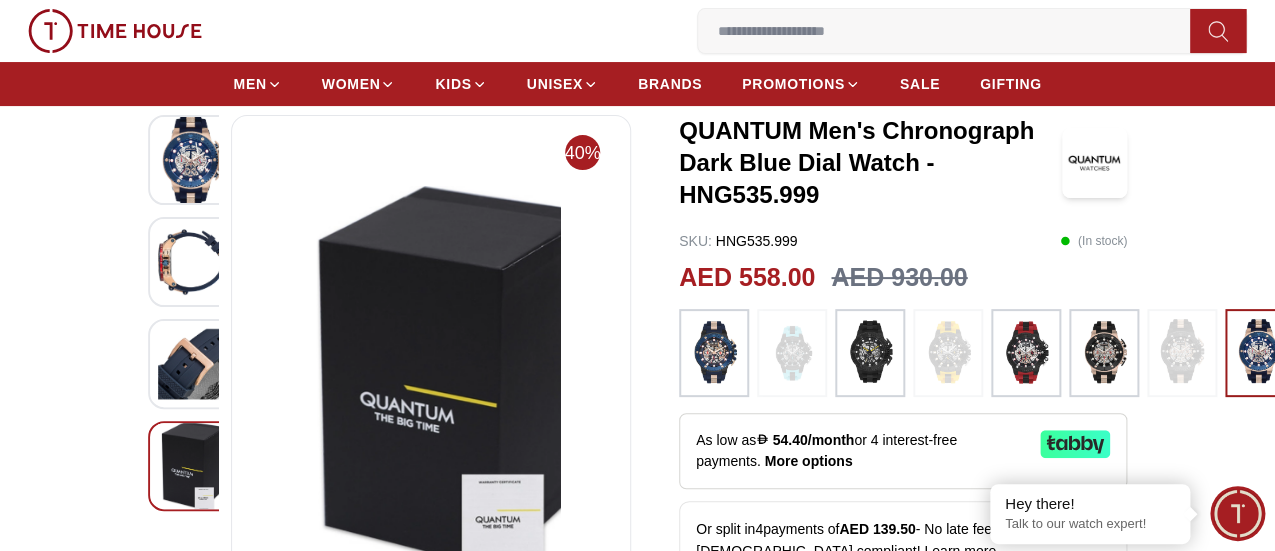 click at bounding box center [193, 160] 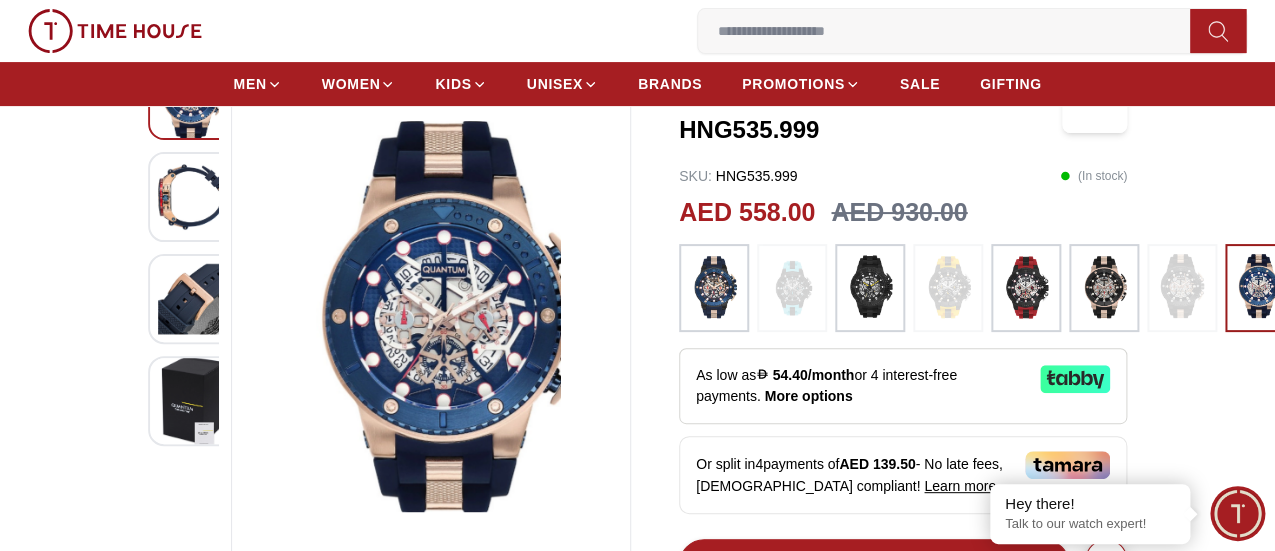 scroll, scrollTop: 200, scrollLeft: 0, axis: vertical 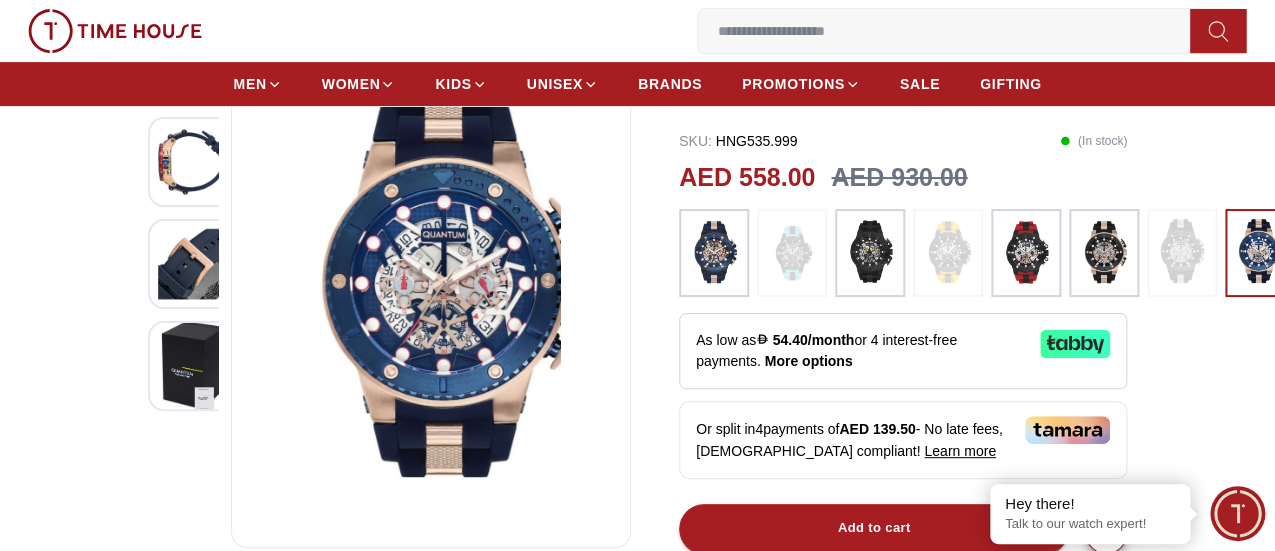click at bounding box center (714, 253) 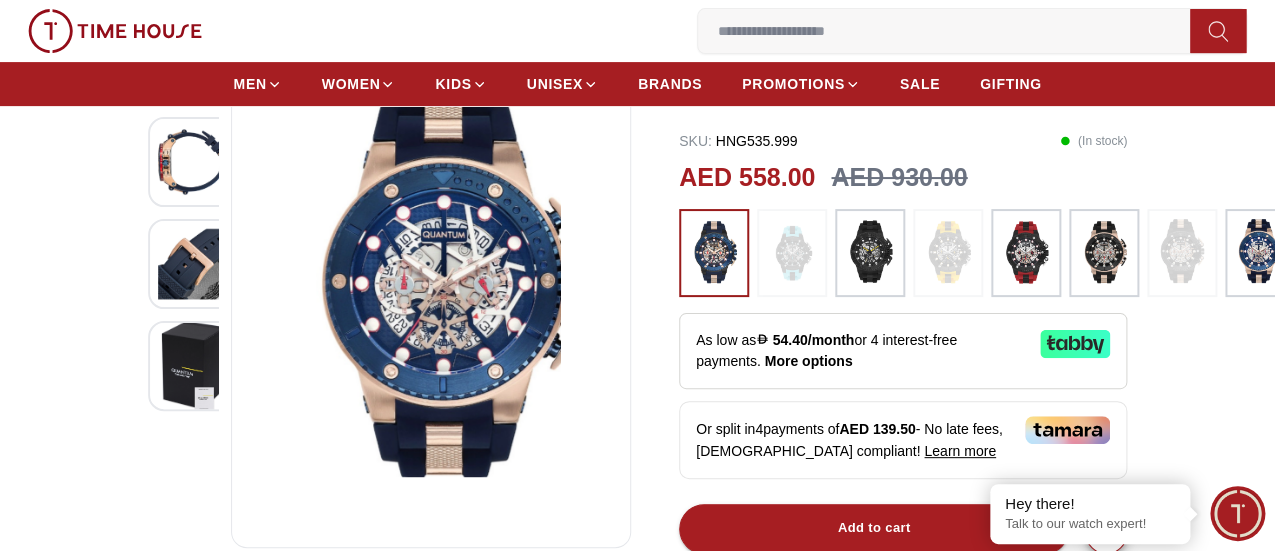 click at bounding box center [870, 253] 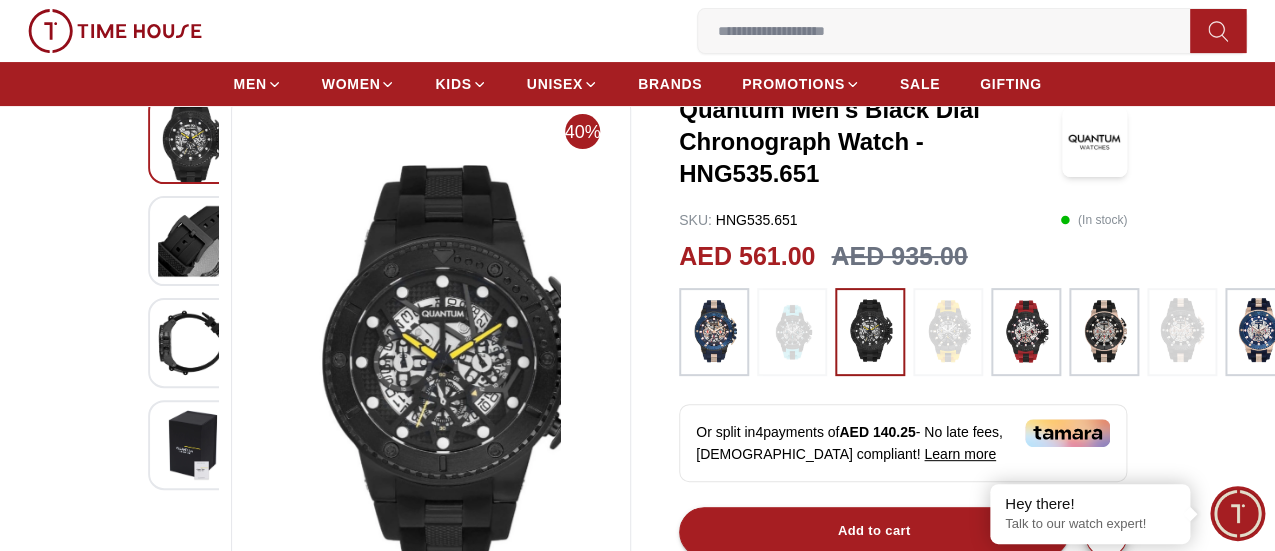 scroll, scrollTop: 100, scrollLeft: 0, axis: vertical 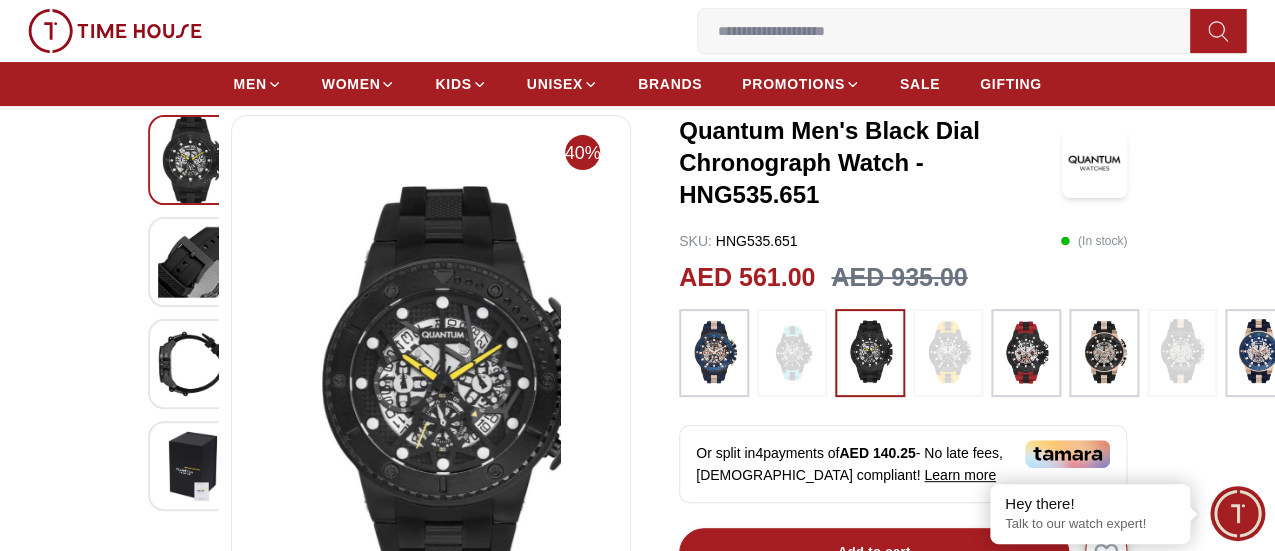 click at bounding box center (792, 353) 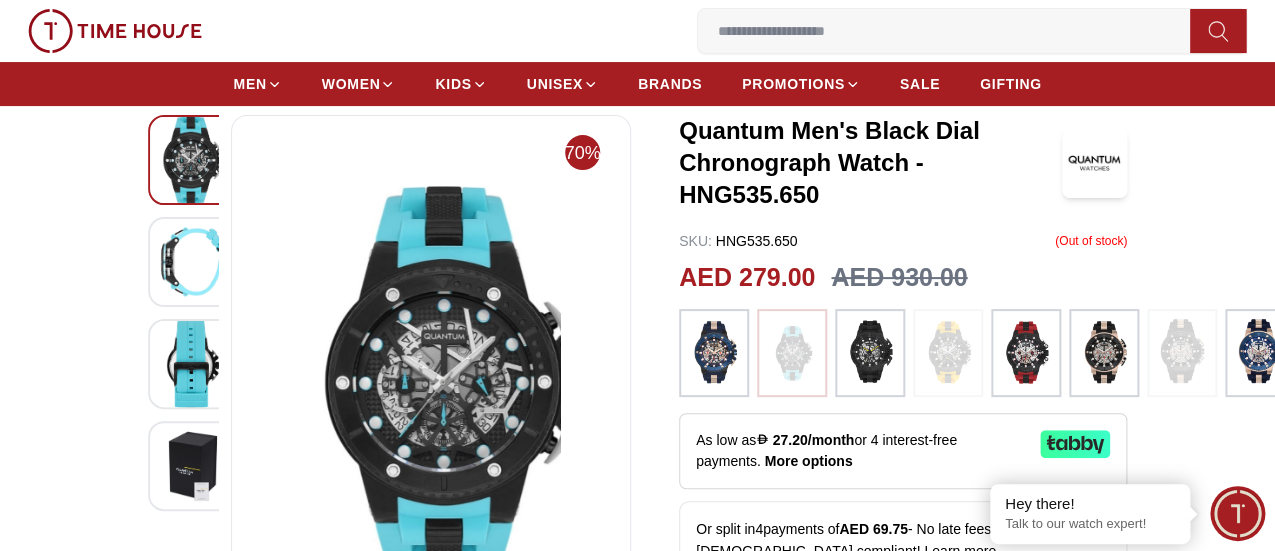 click at bounding box center (870, 353) 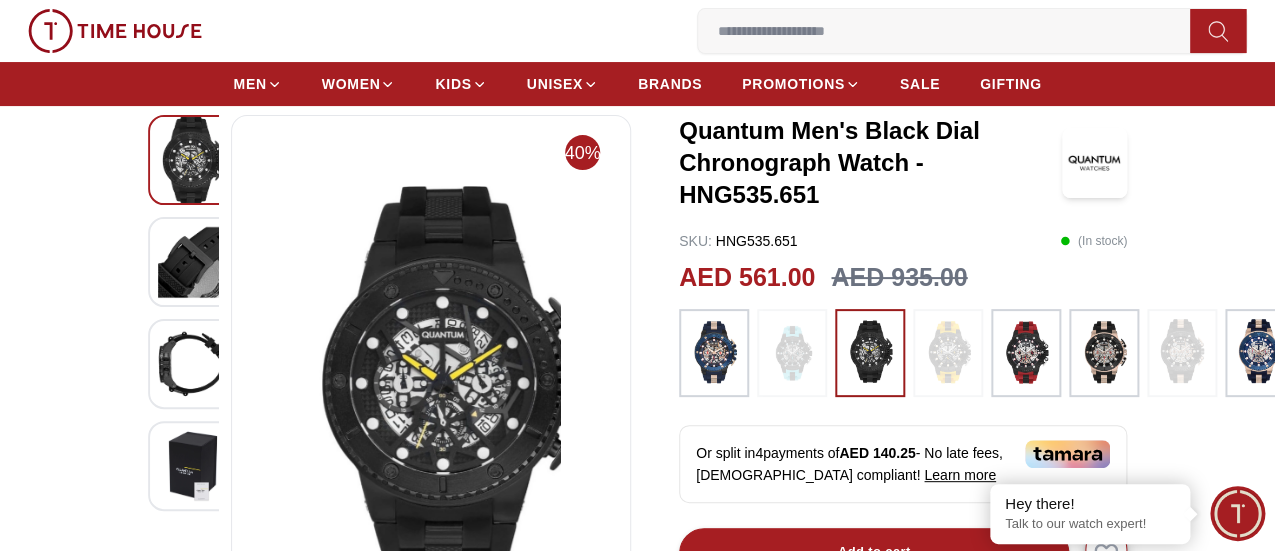 click at bounding box center [870, 353] 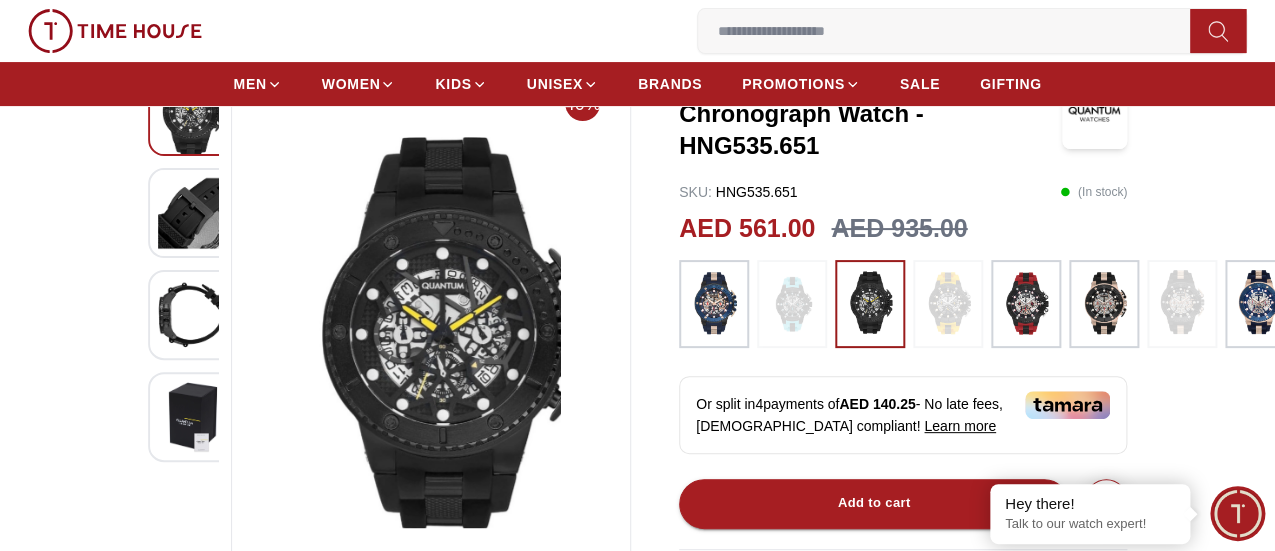 scroll, scrollTop: 100, scrollLeft: 0, axis: vertical 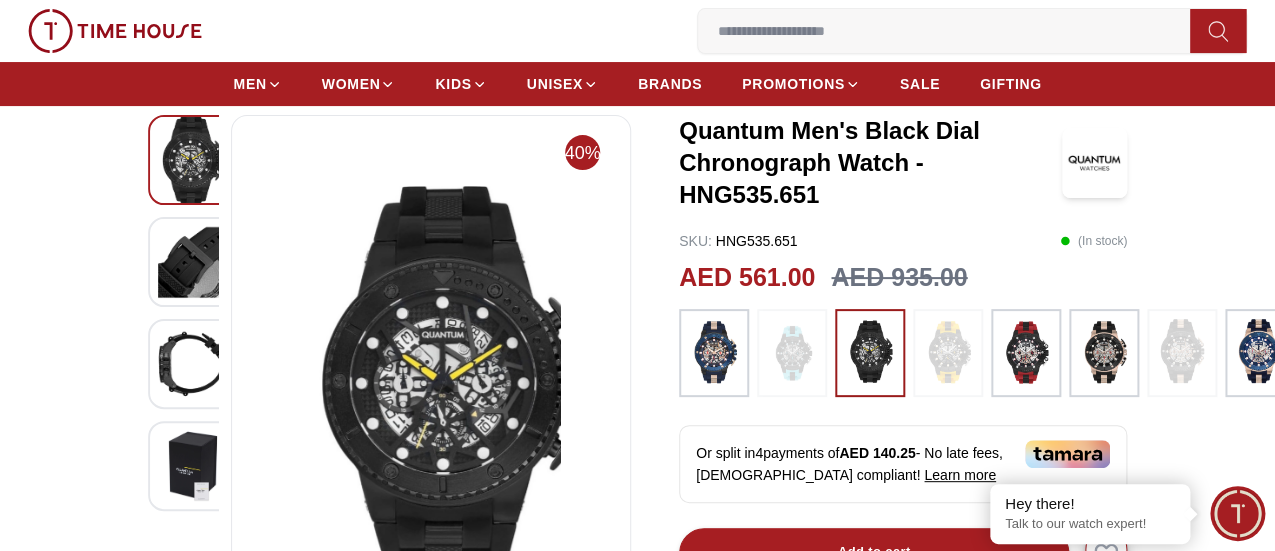 click at bounding box center [193, 364] 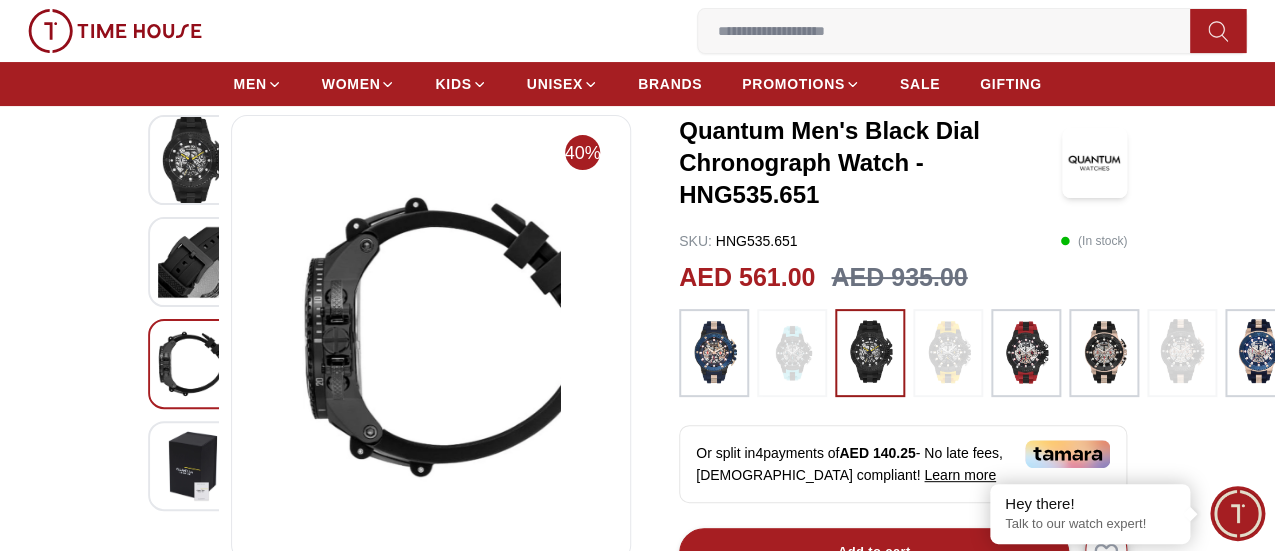 click at bounding box center (193, 160) 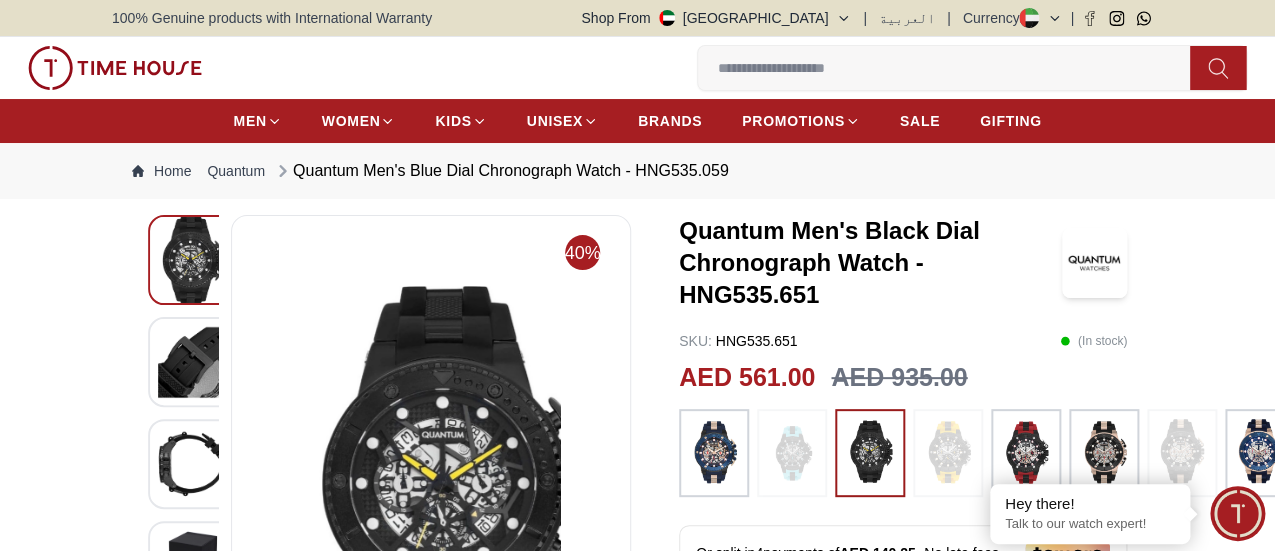 scroll, scrollTop: 100, scrollLeft: 0, axis: vertical 